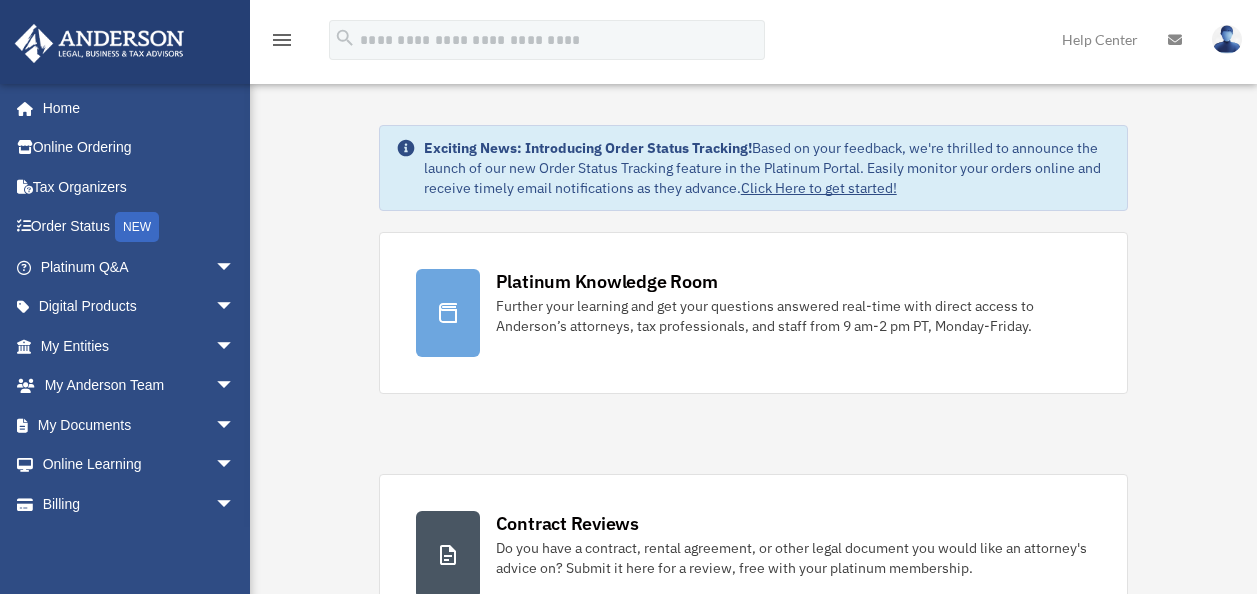 scroll, scrollTop: 0, scrollLeft: 0, axis: both 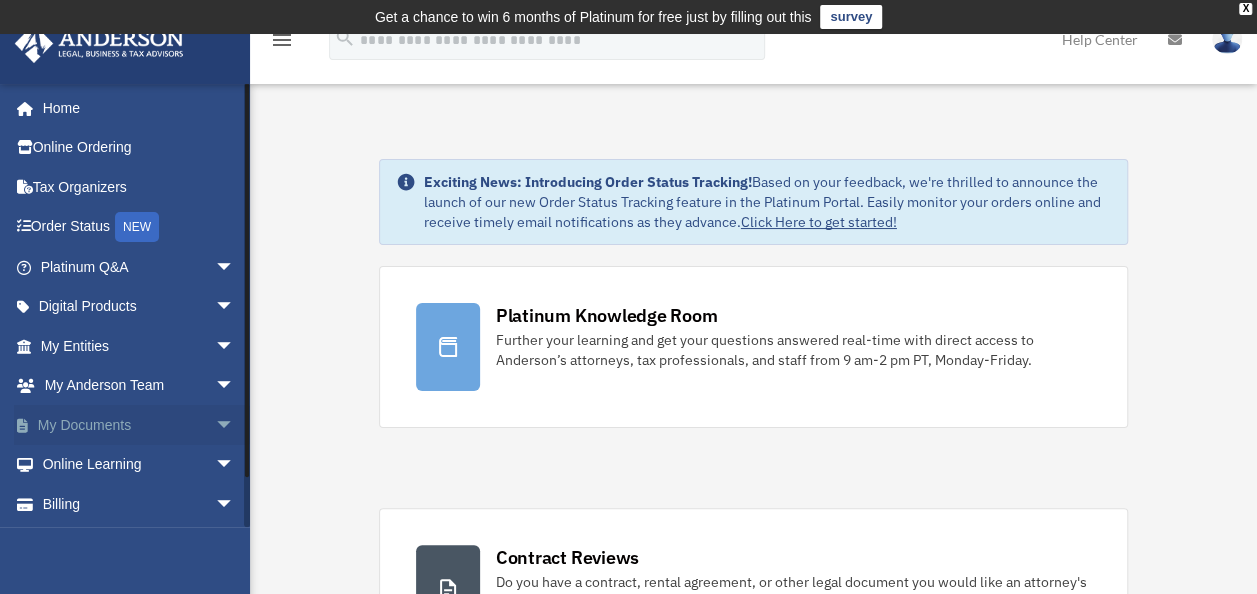click on "arrow_drop_down" at bounding box center (235, 425) 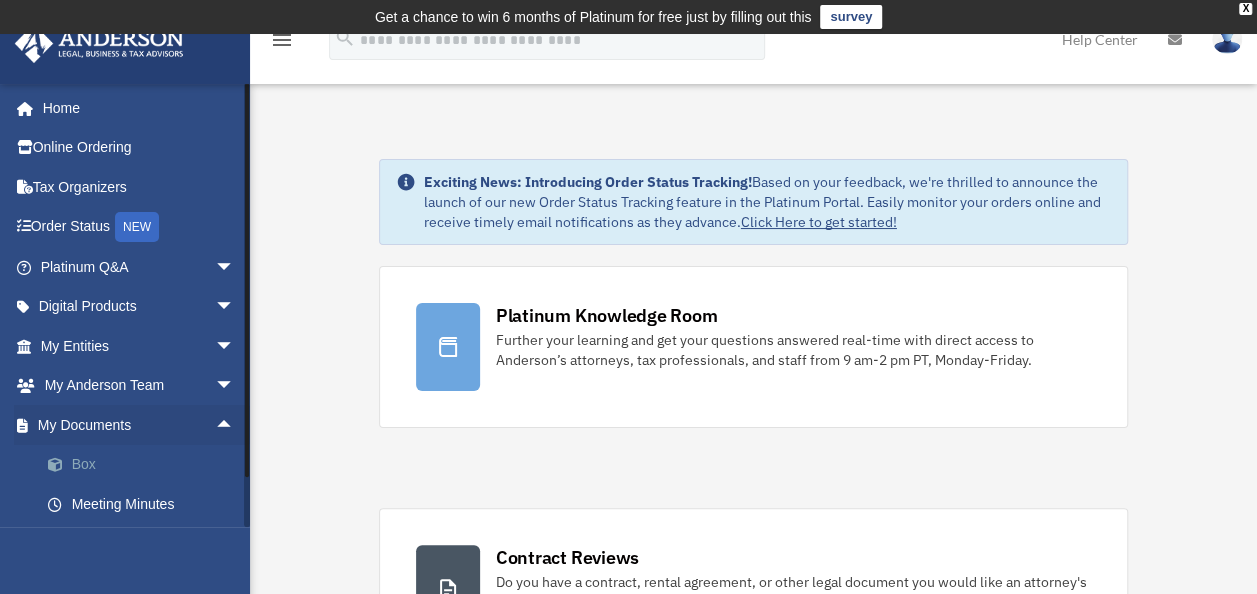 click on "Box" at bounding box center [146, 465] 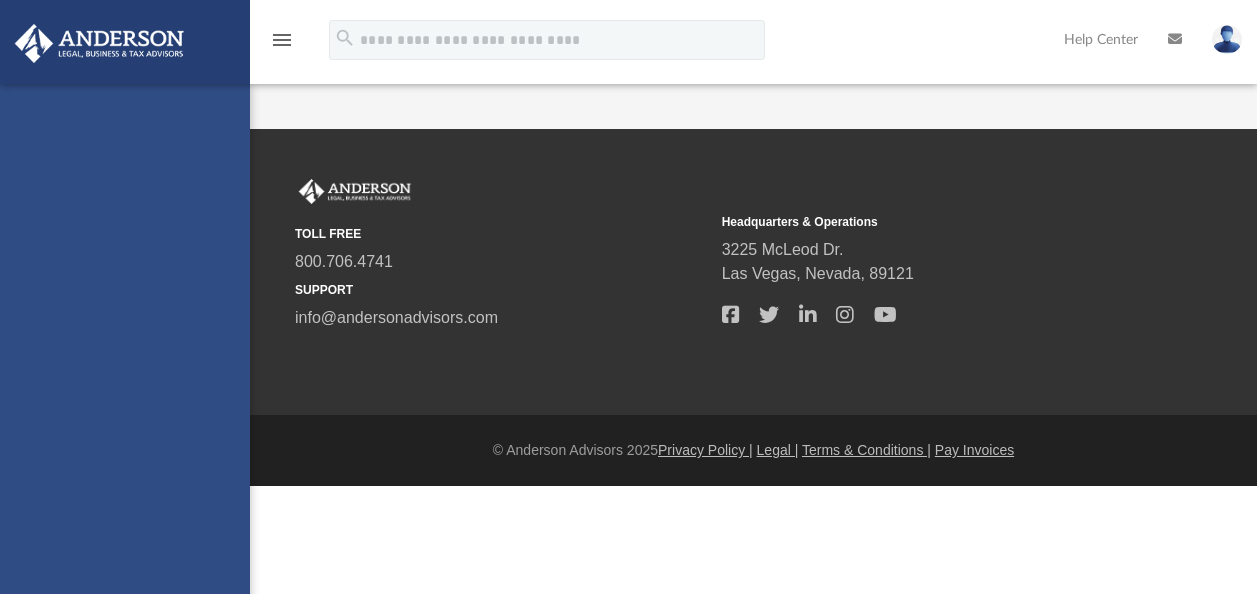 scroll, scrollTop: 0, scrollLeft: 0, axis: both 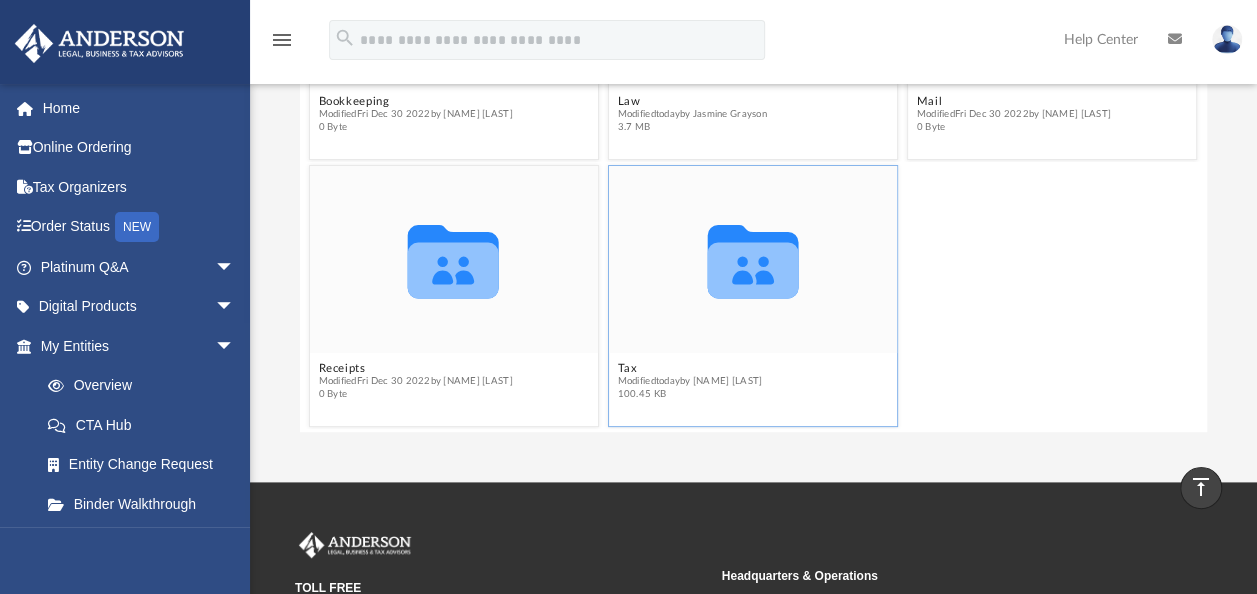 click on "Modified  today  by [NAME] [LAST]" at bounding box center [690, 381] 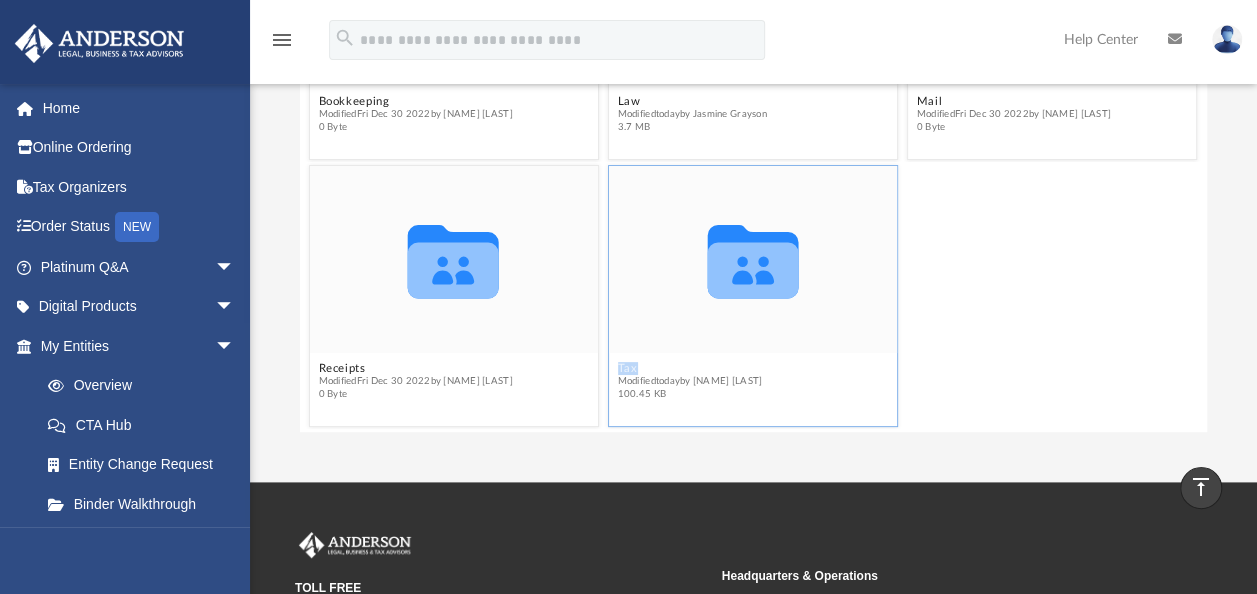 click 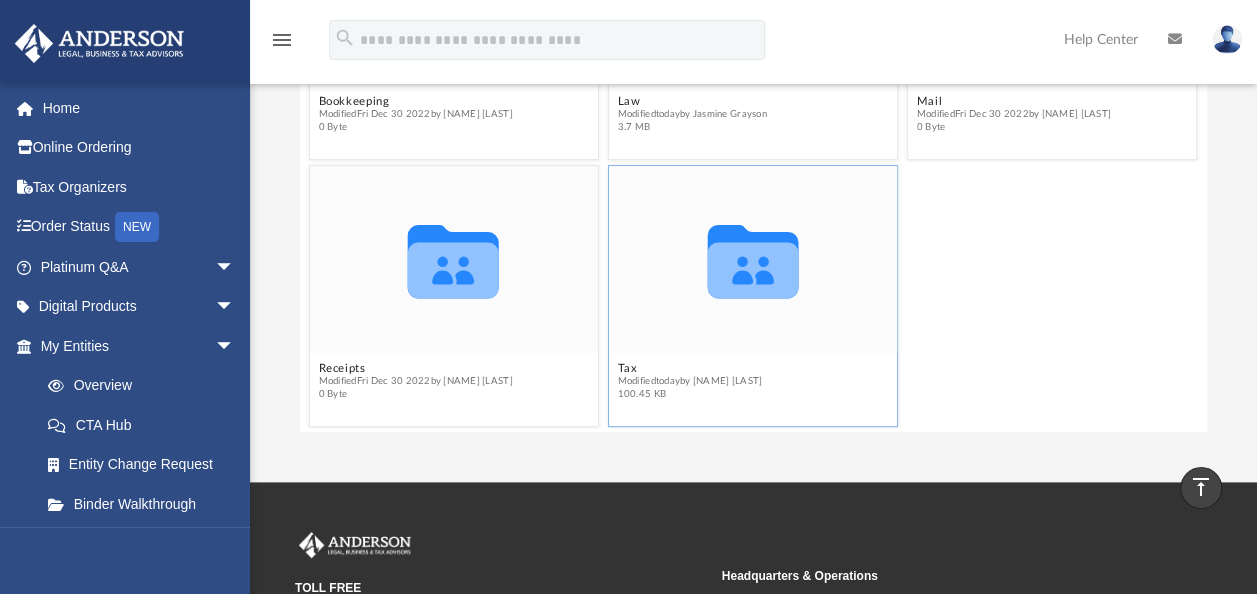 click 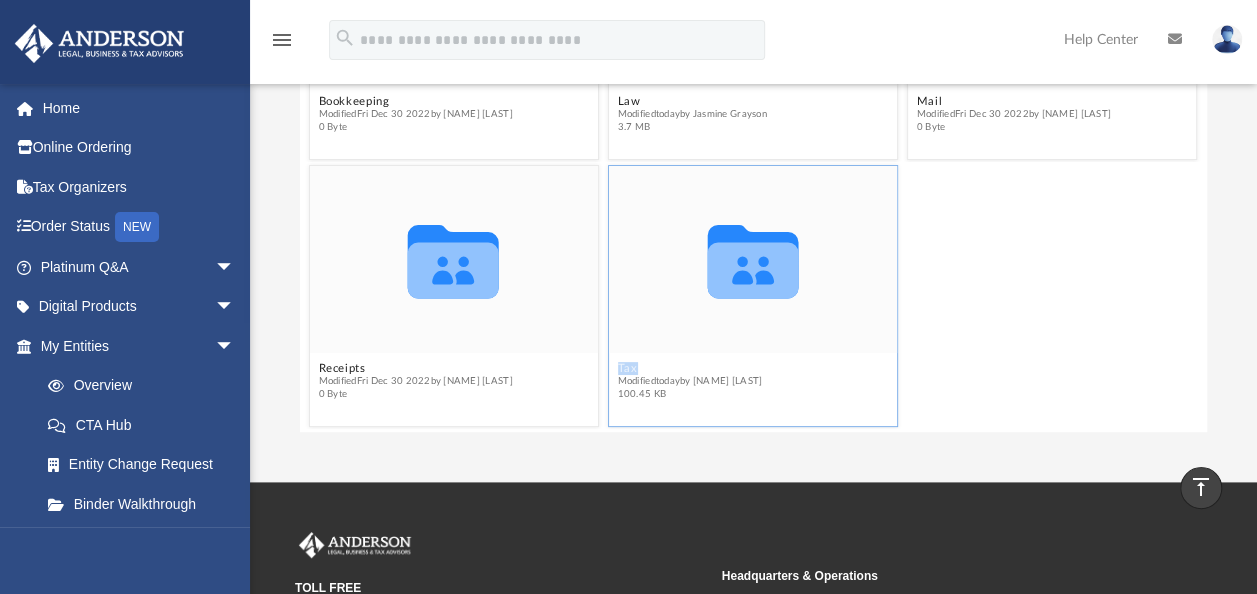 click 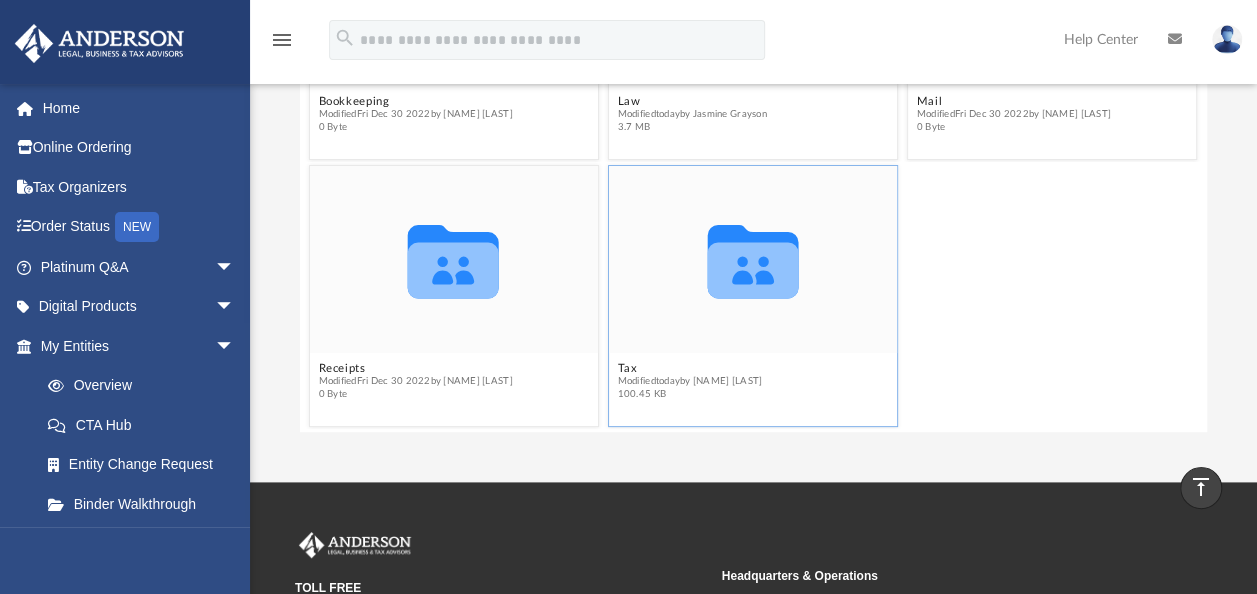 click on "Collaborated Folder" at bounding box center (753, 259) 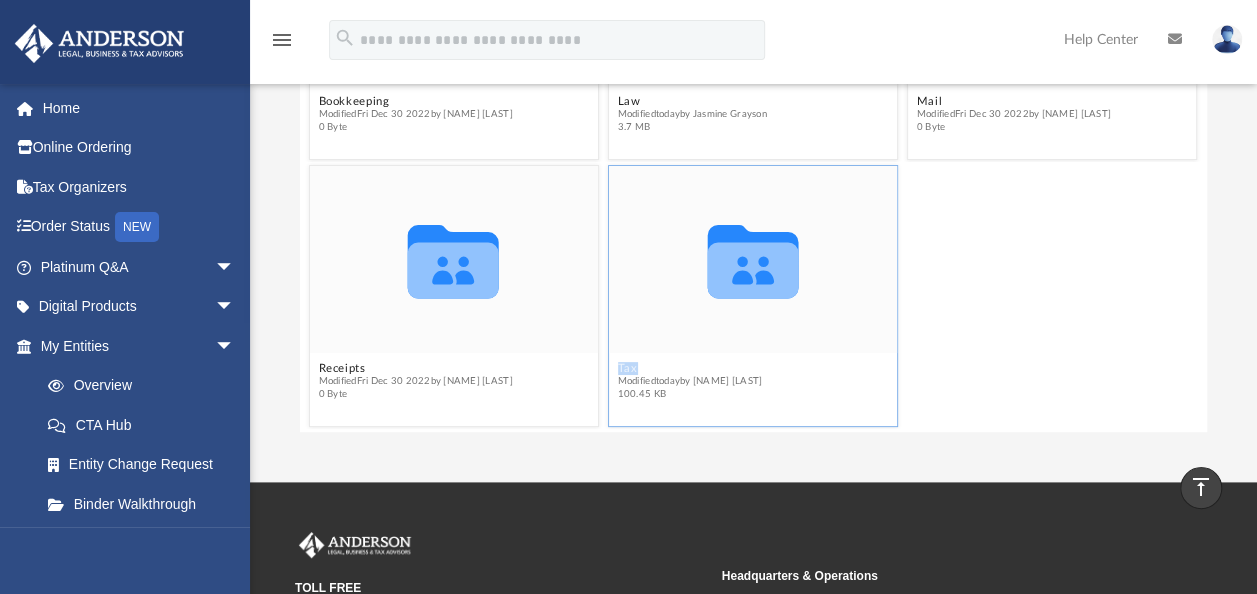 click 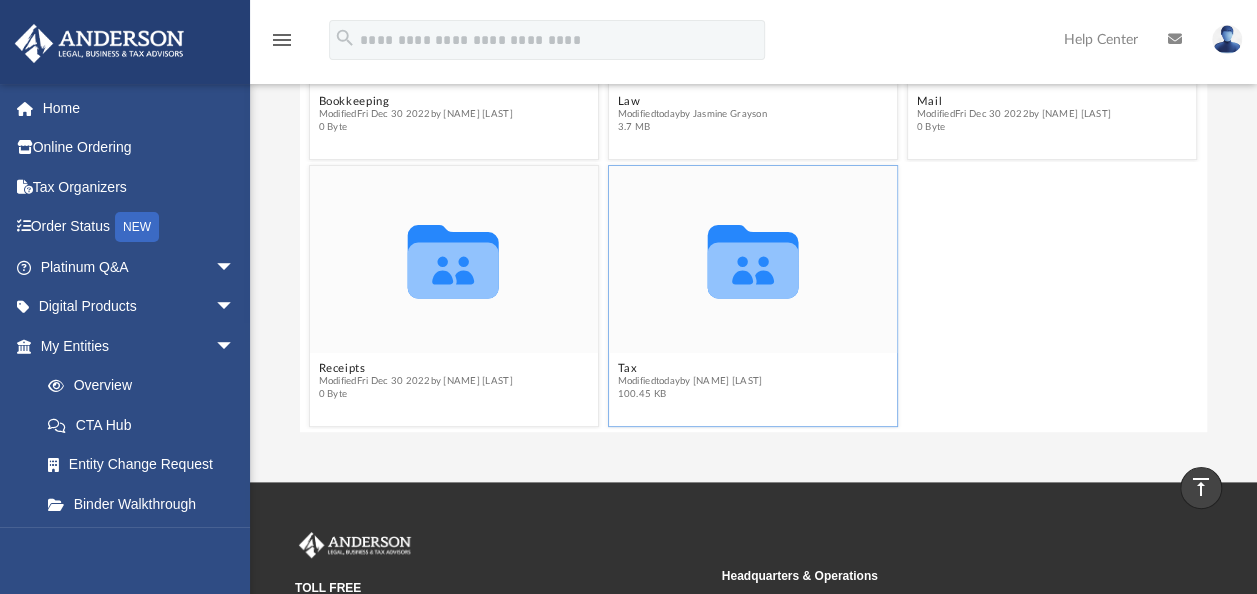 click on "Collaborated Folder" at bounding box center [753, 259] 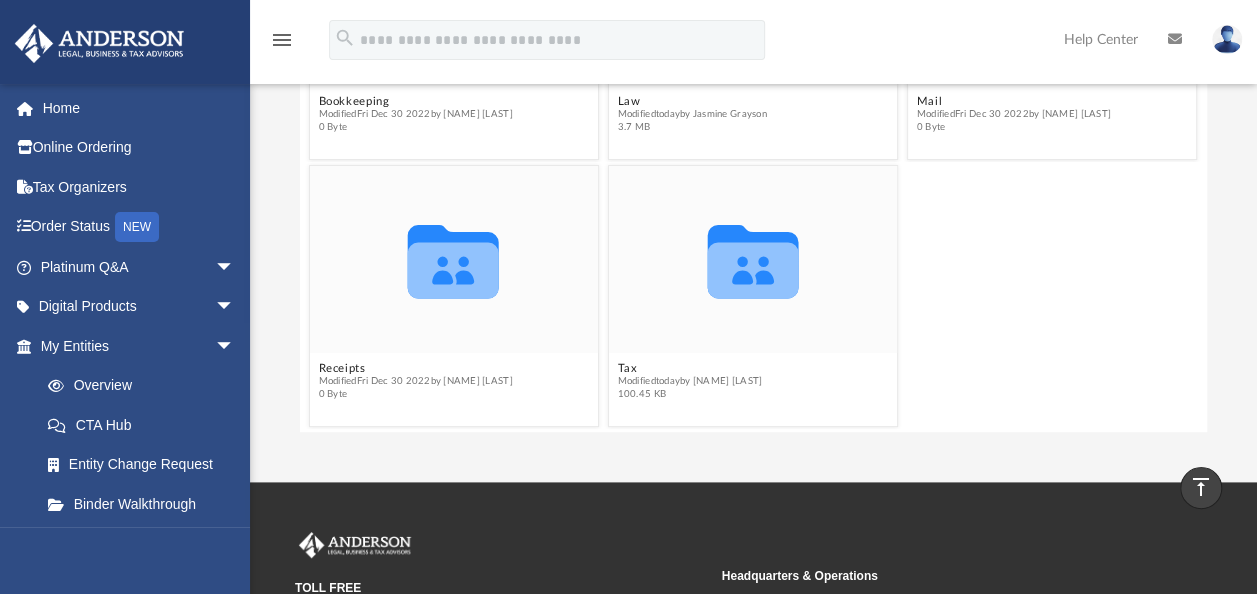 scroll, scrollTop: 0, scrollLeft: 0, axis: both 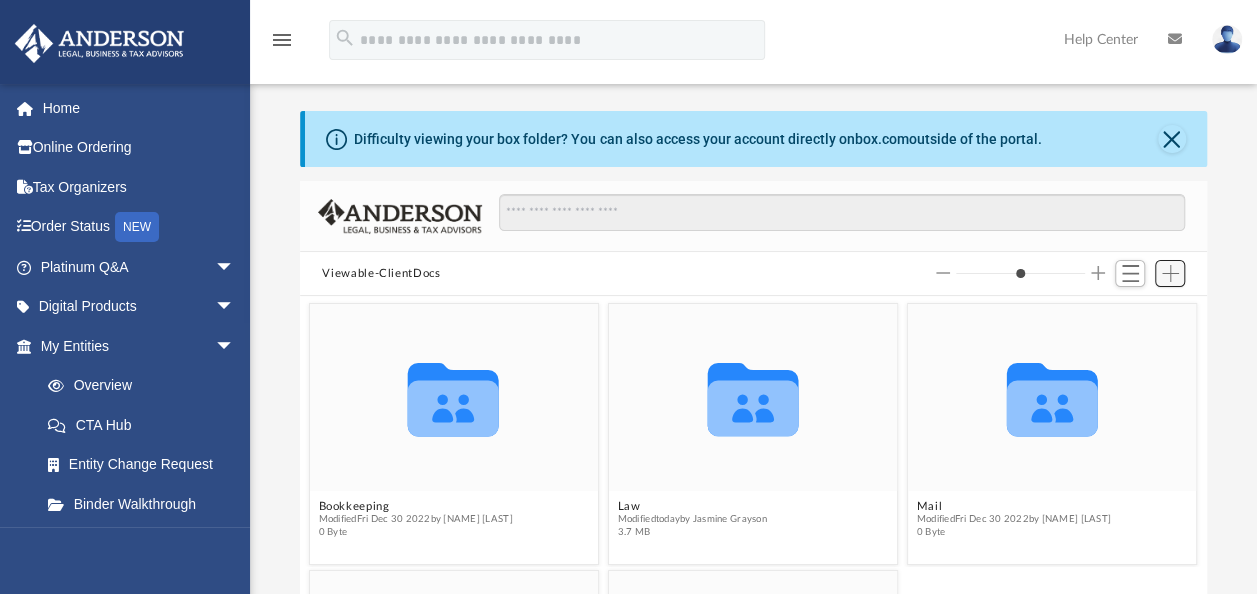 click at bounding box center [1170, 273] 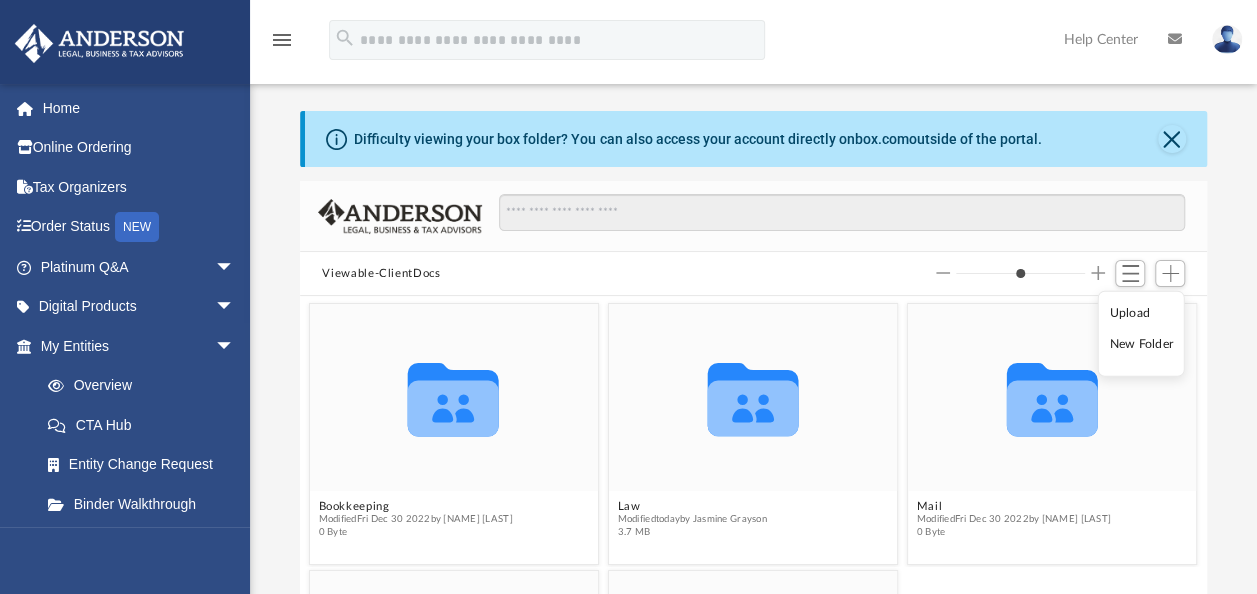 click on "Upload" at bounding box center [1141, 313] 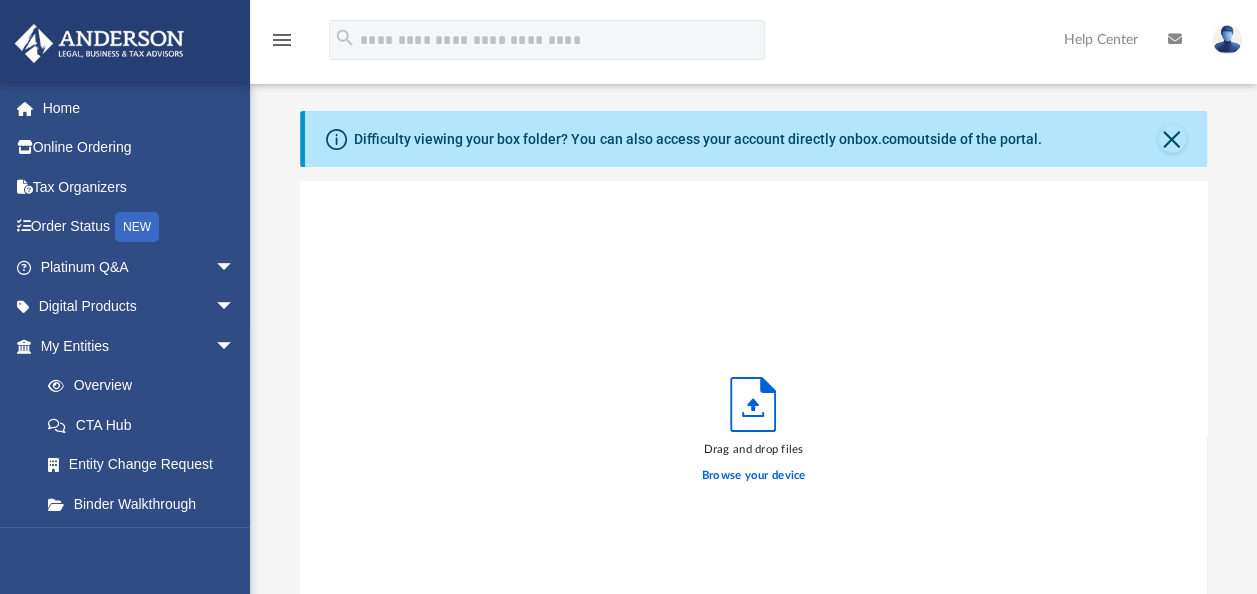 scroll, scrollTop: 17, scrollLeft: 16, axis: both 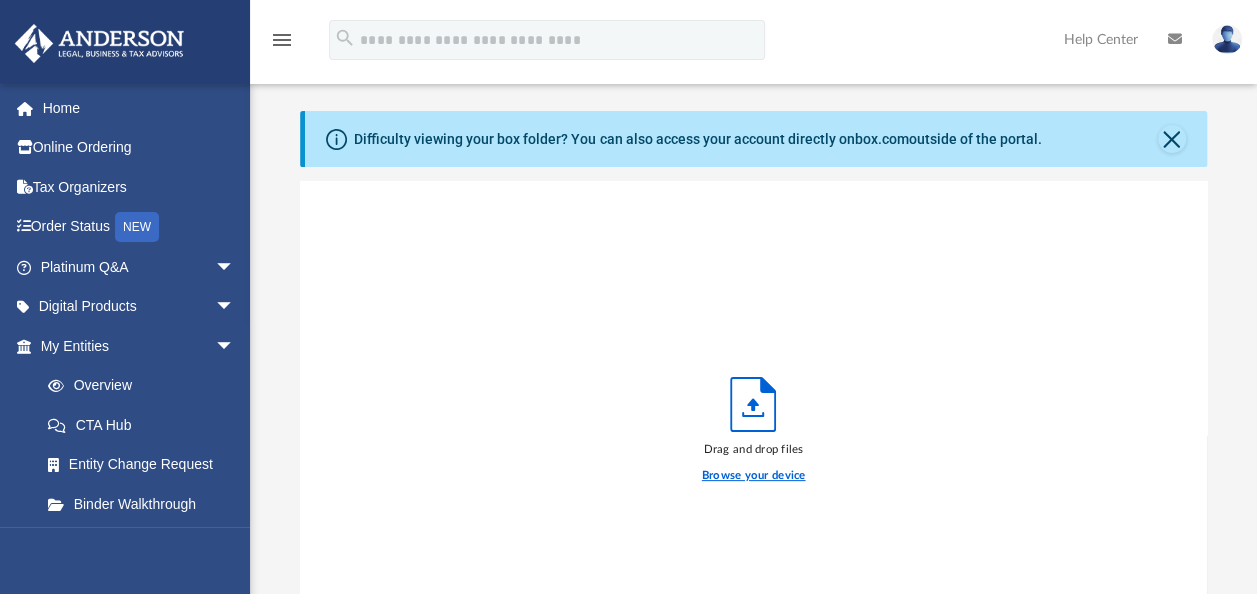click on "Browse your device" at bounding box center (754, 476) 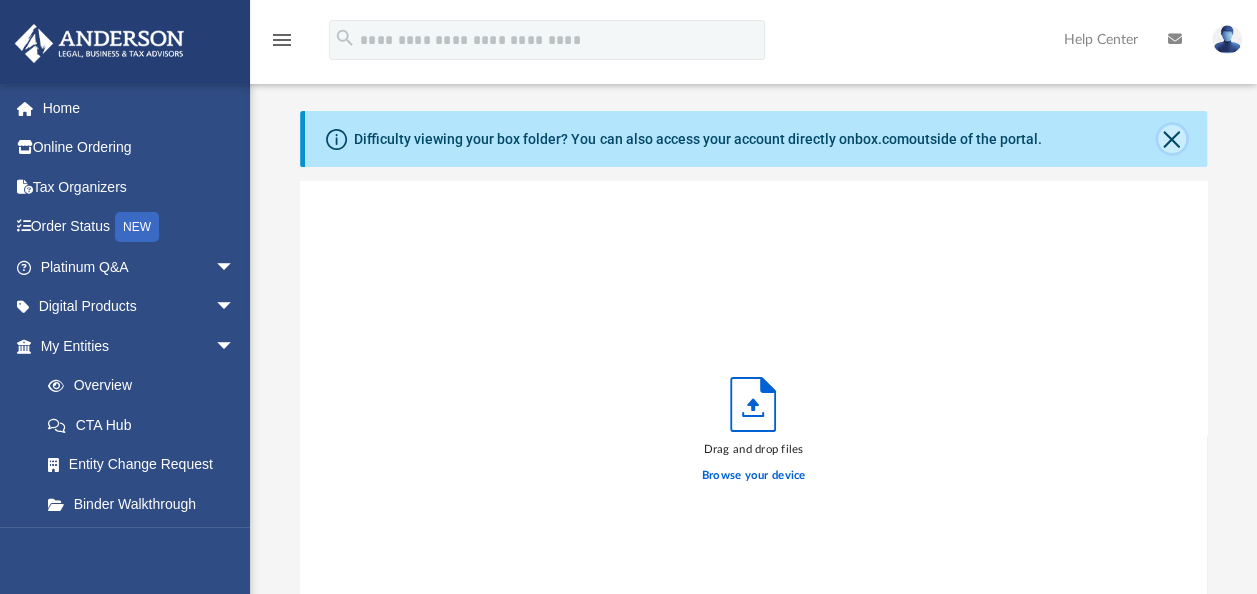 click 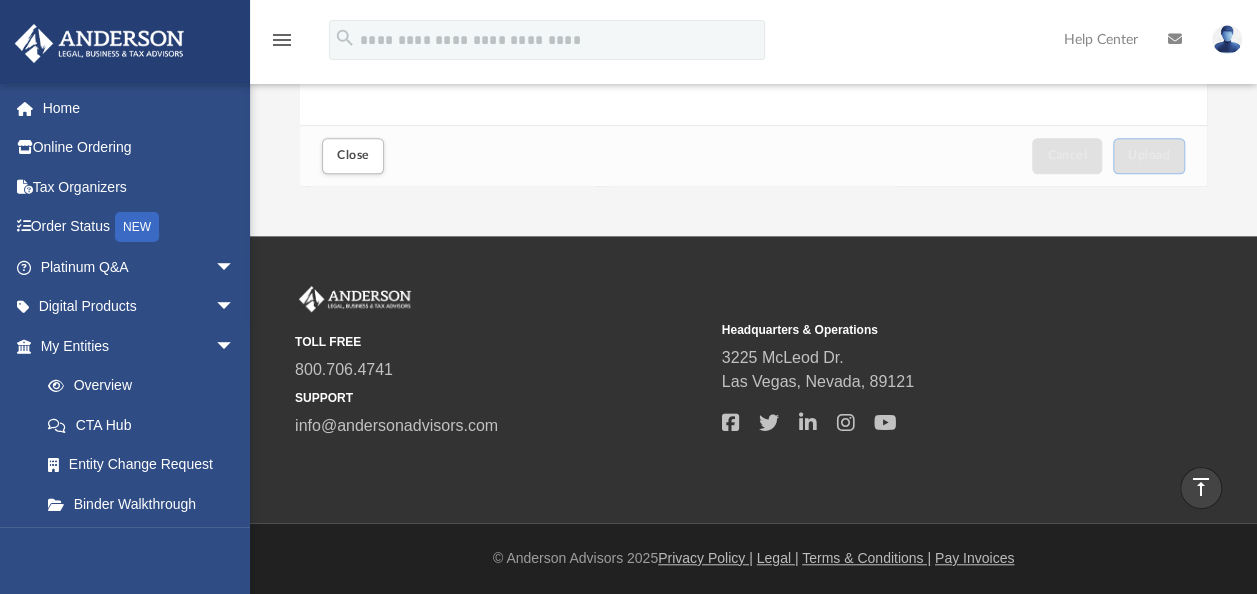 scroll, scrollTop: 463, scrollLeft: 0, axis: vertical 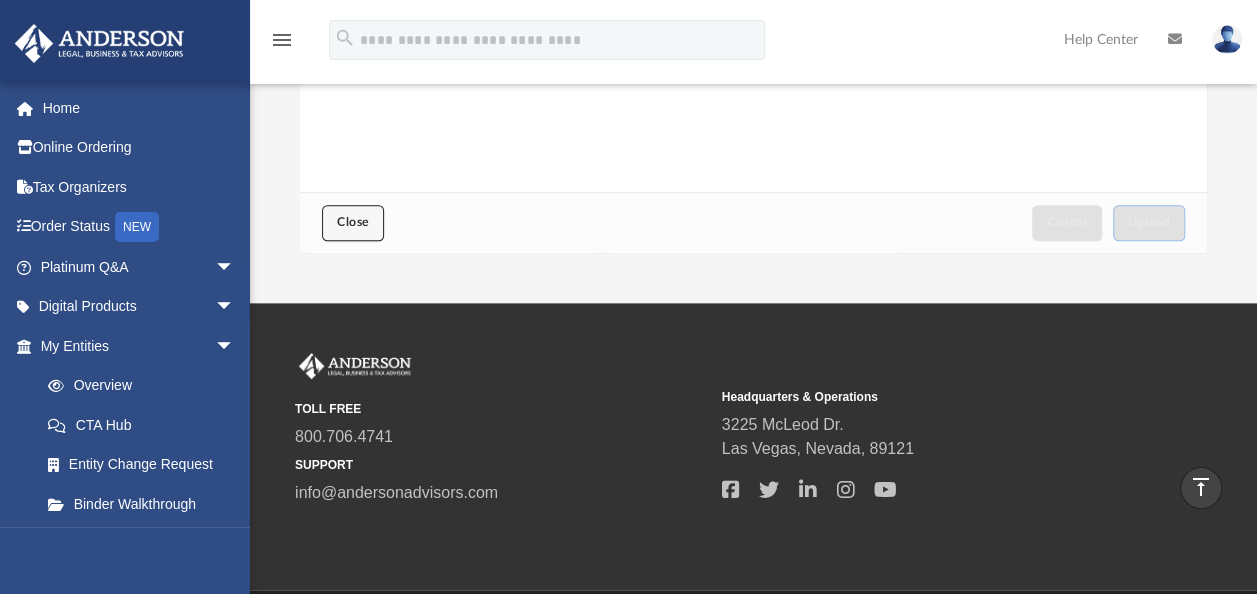 click on "Close" at bounding box center (353, 222) 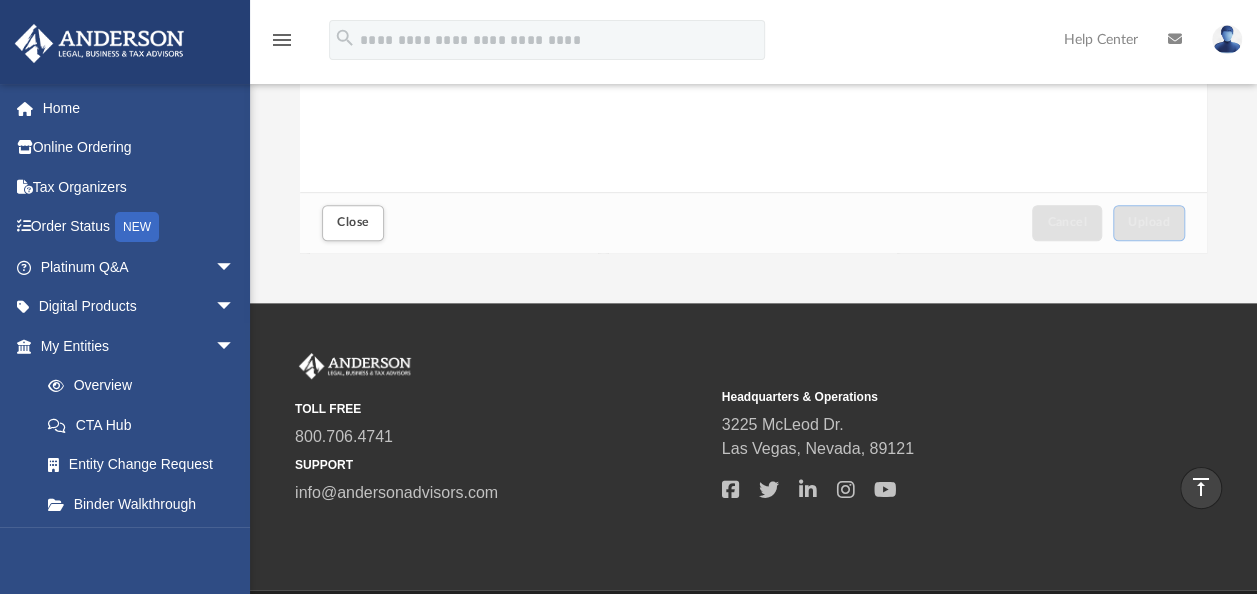scroll, scrollTop: 0, scrollLeft: 0, axis: both 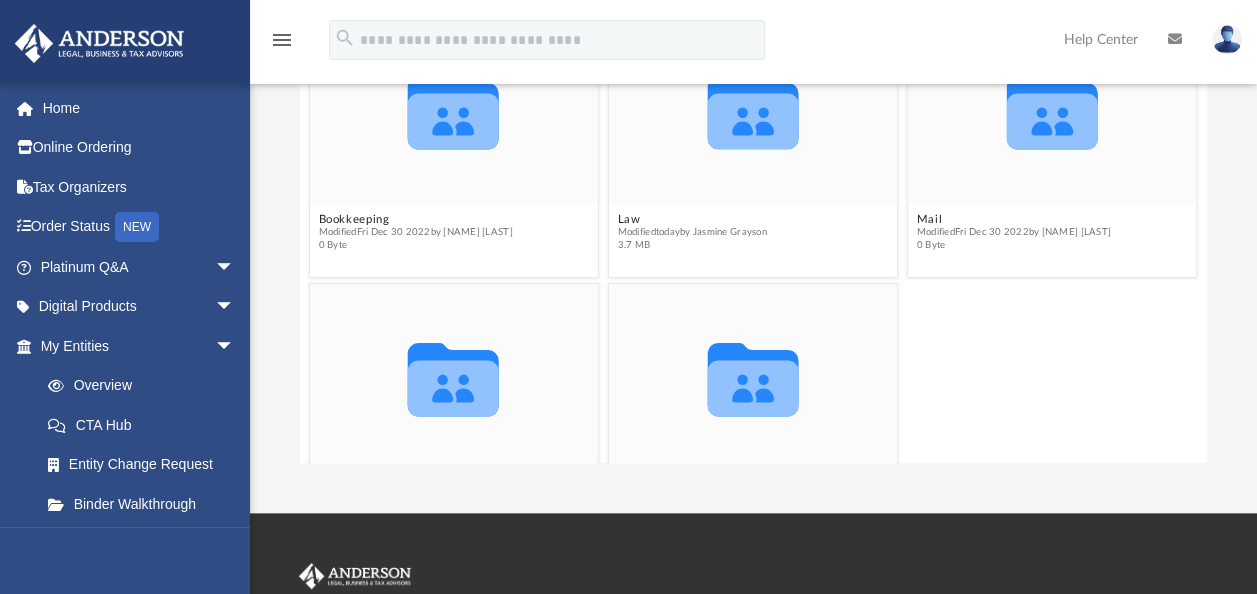 drag, startPoint x: 1190, startPoint y: 277, endPoint x: 1204, endPoint y: 416, distance: 139.70326 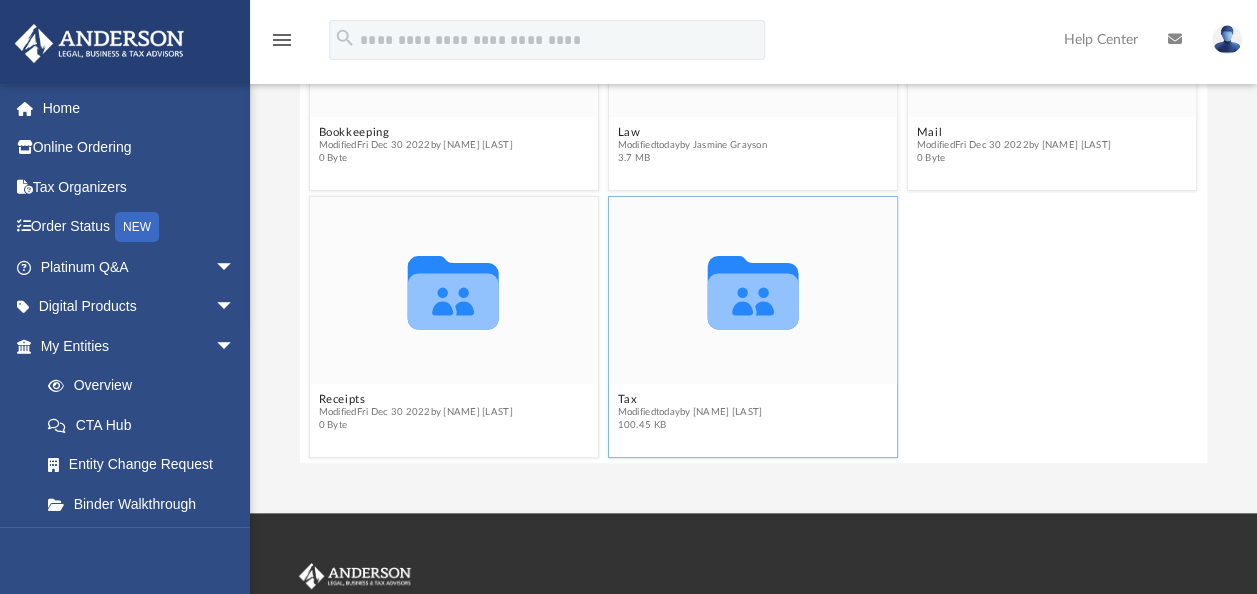 click 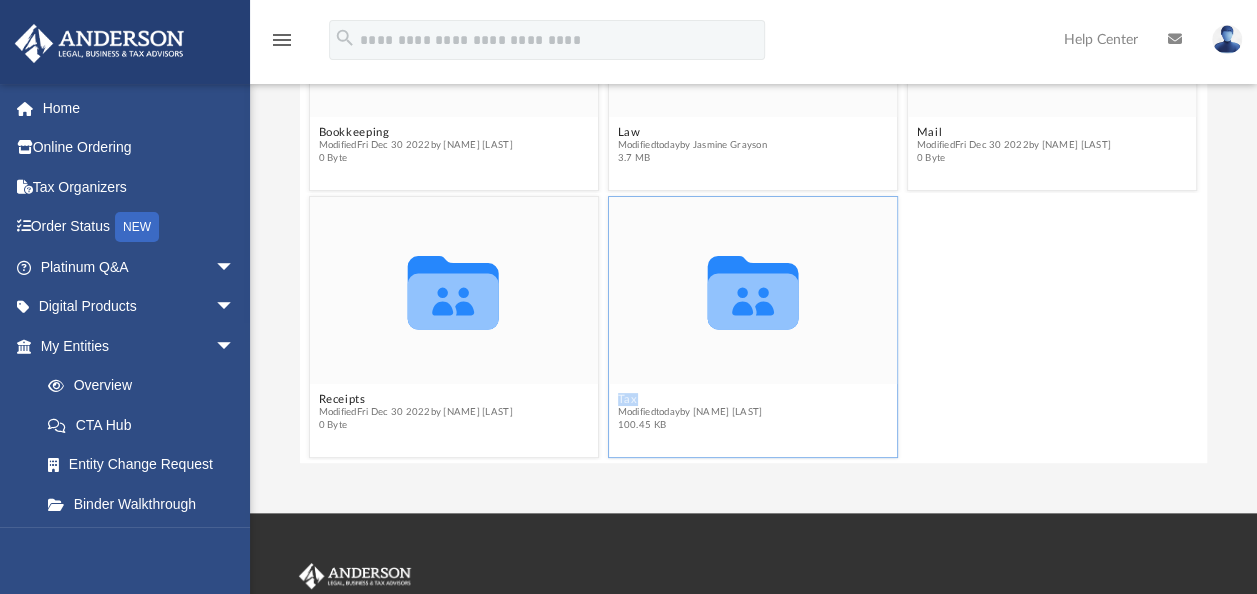 drag, startPoint x: 644, startPoint y: 381, endPoint x: 656, endPoint y: 362, distance: 22.472204 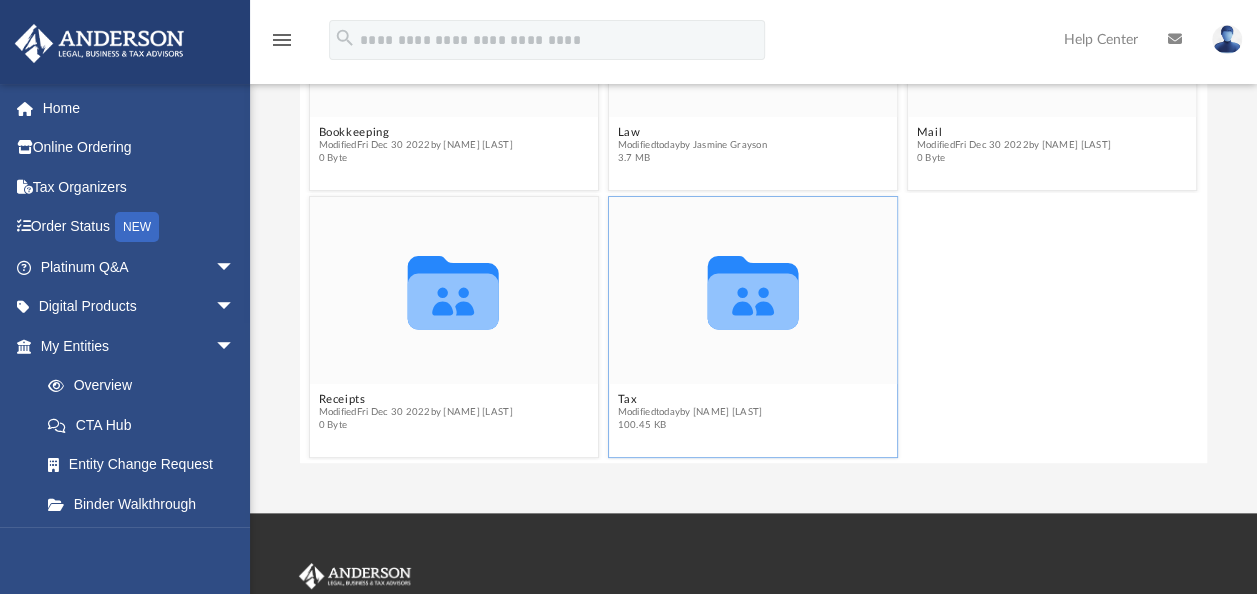 click on "Collaborated Folder" 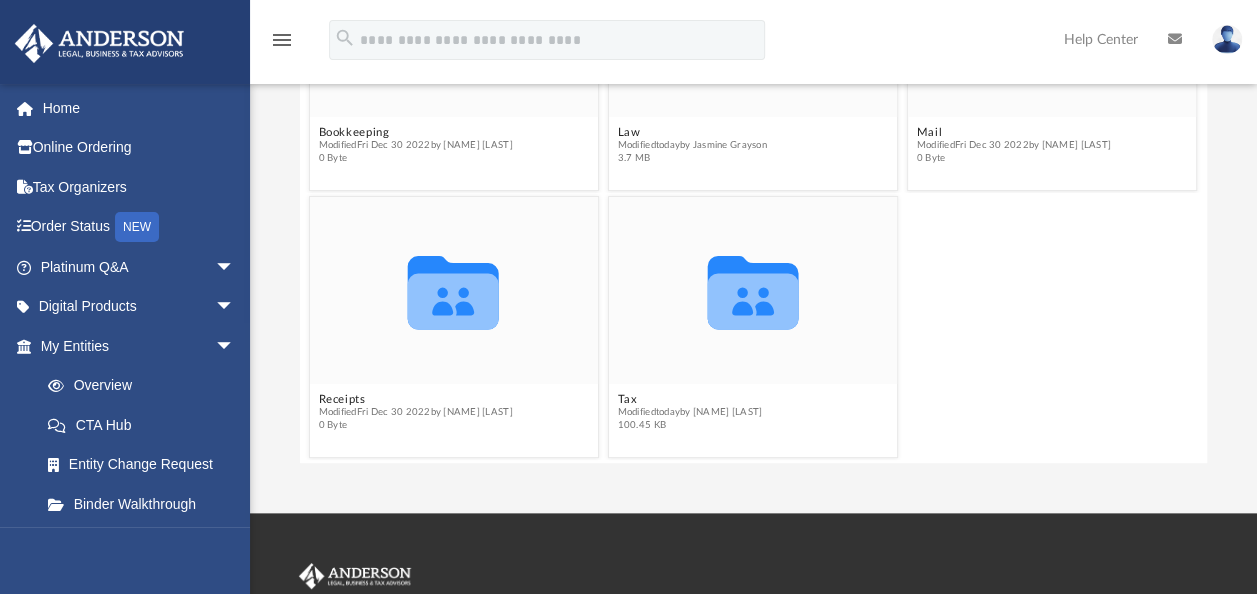 scroll, scrollTop: 0, scrollLeft: 0, axis: both 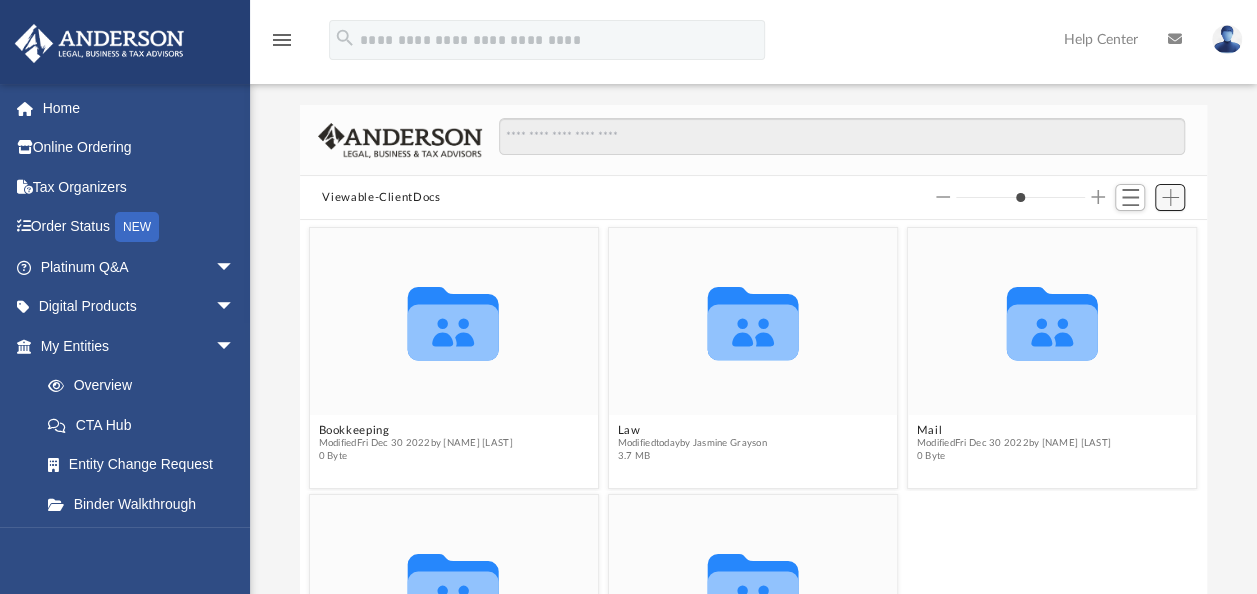 click at bounding box center [1170, 197] 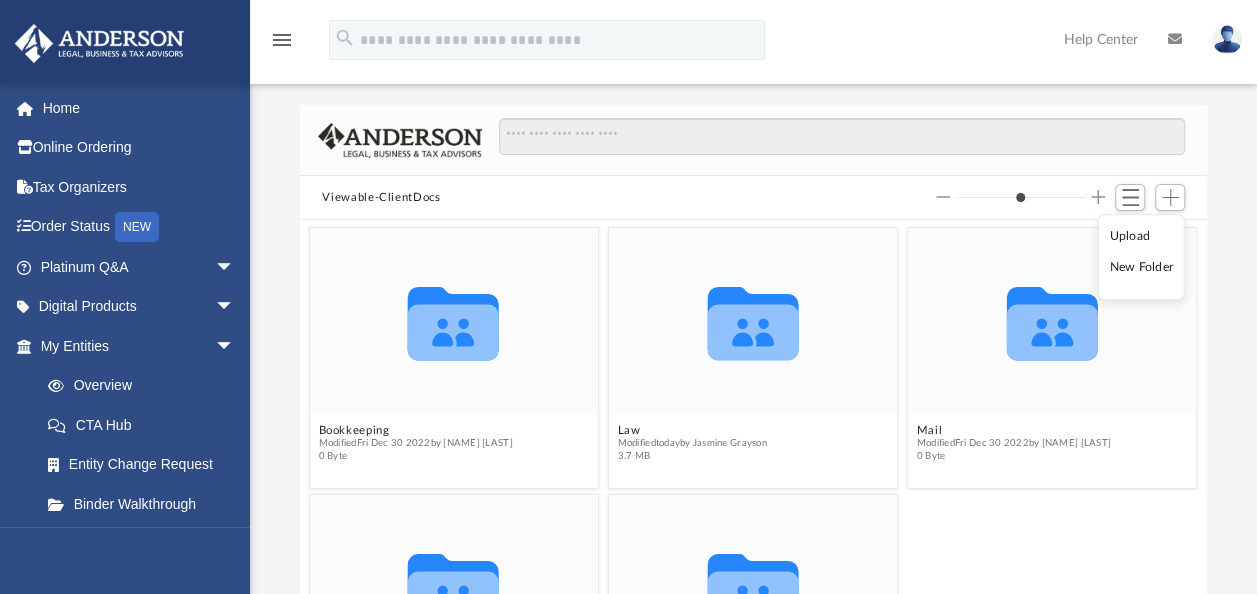 click on "Upload" at bounding box center (1141, 236) 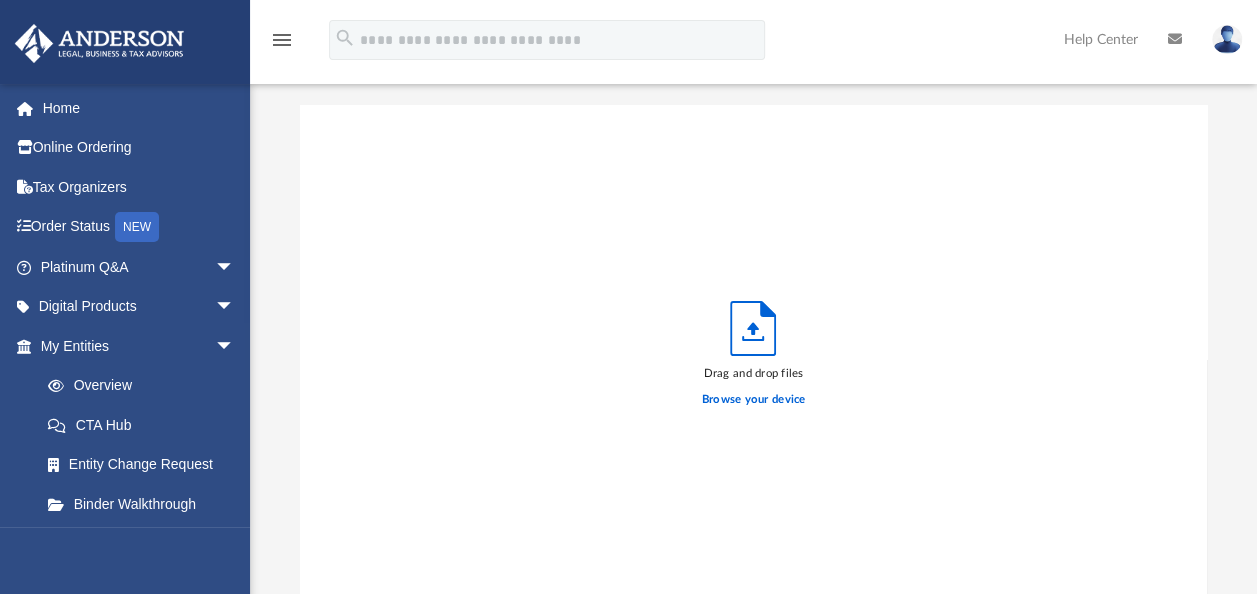 scroll, scrollTop: 17, scrollLeft: 16, axis: both 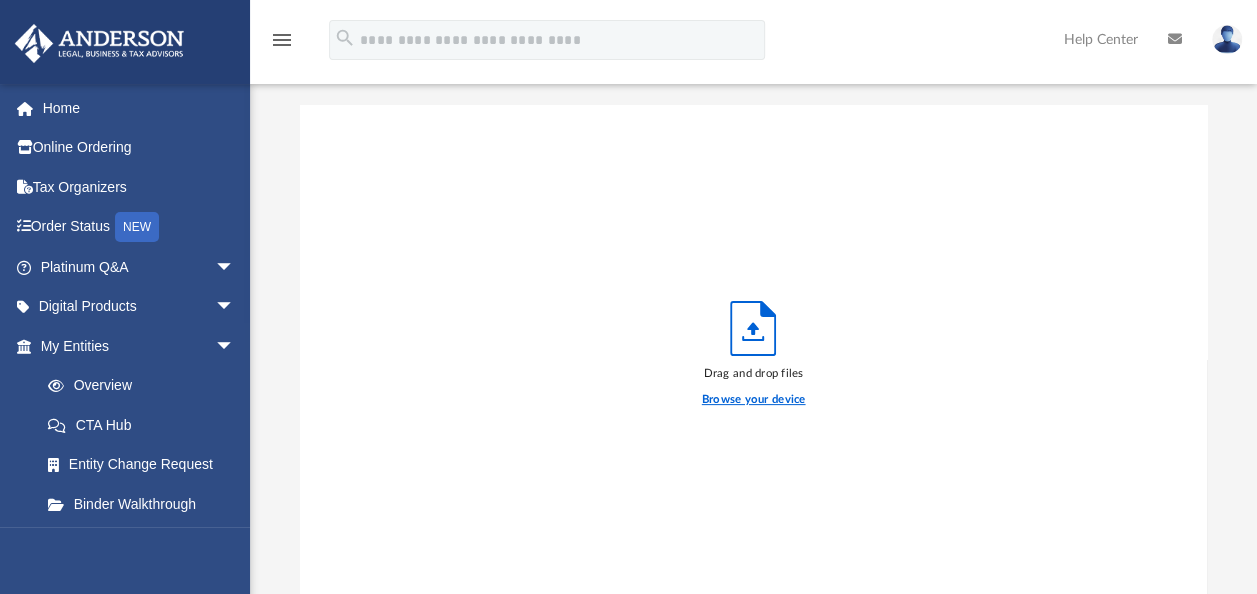 click on "Browse your device" at bounding box center (754, 400) 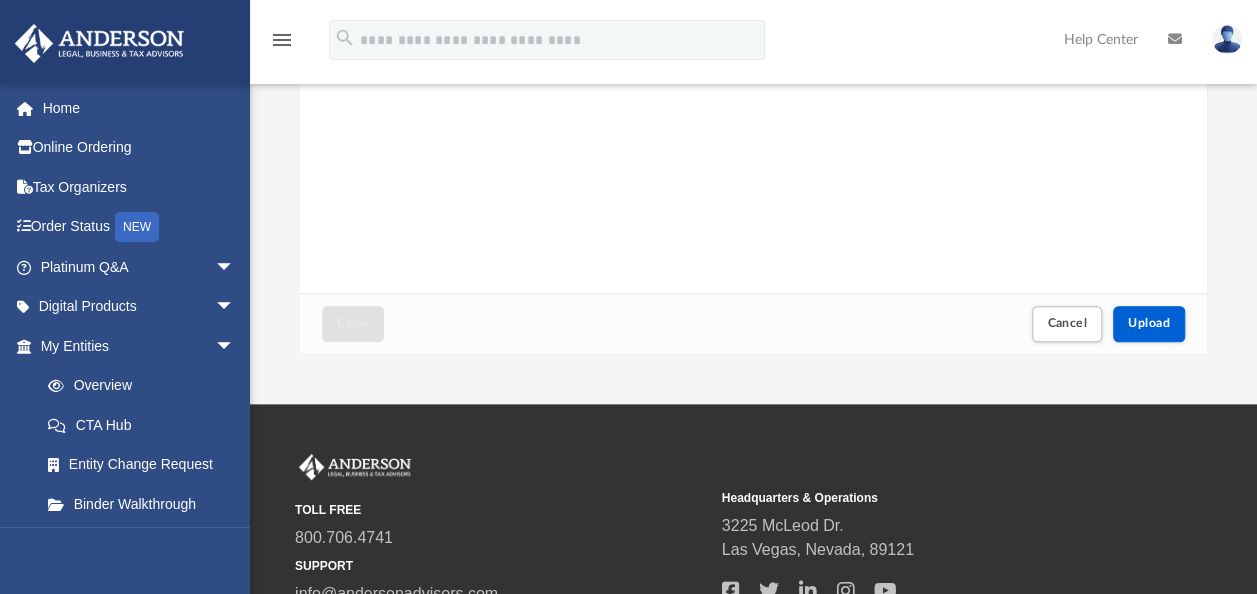 scroll, scrollTop: 360, scrollLeft: 0, axis: vertical 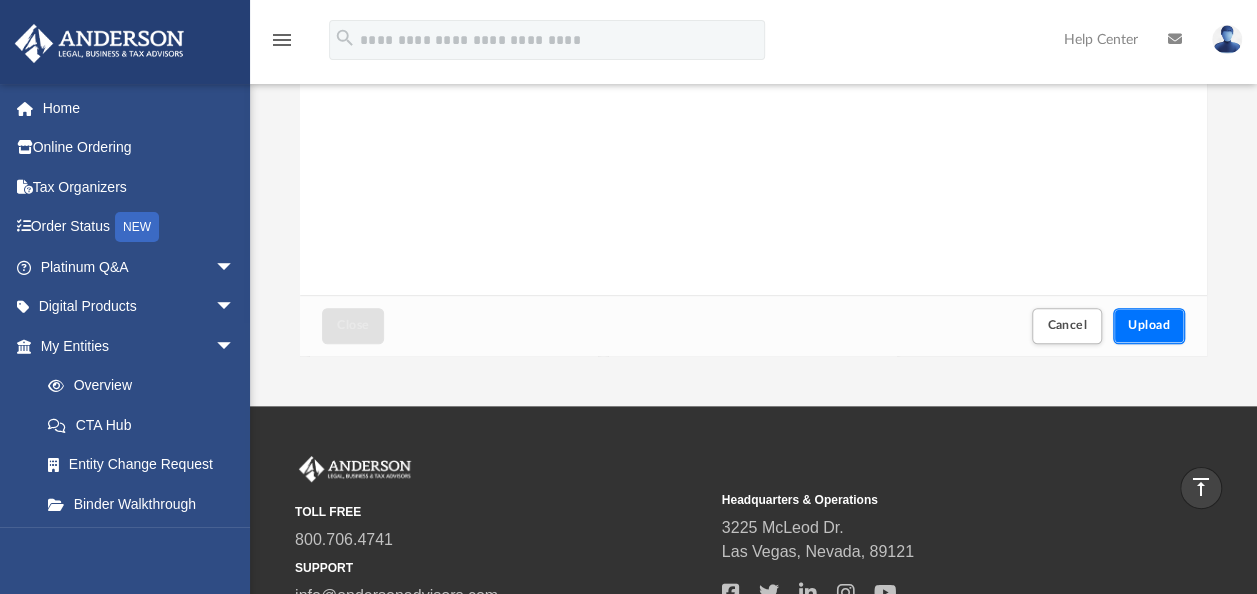 click on "Upload" at bounding box center [1149, 325] 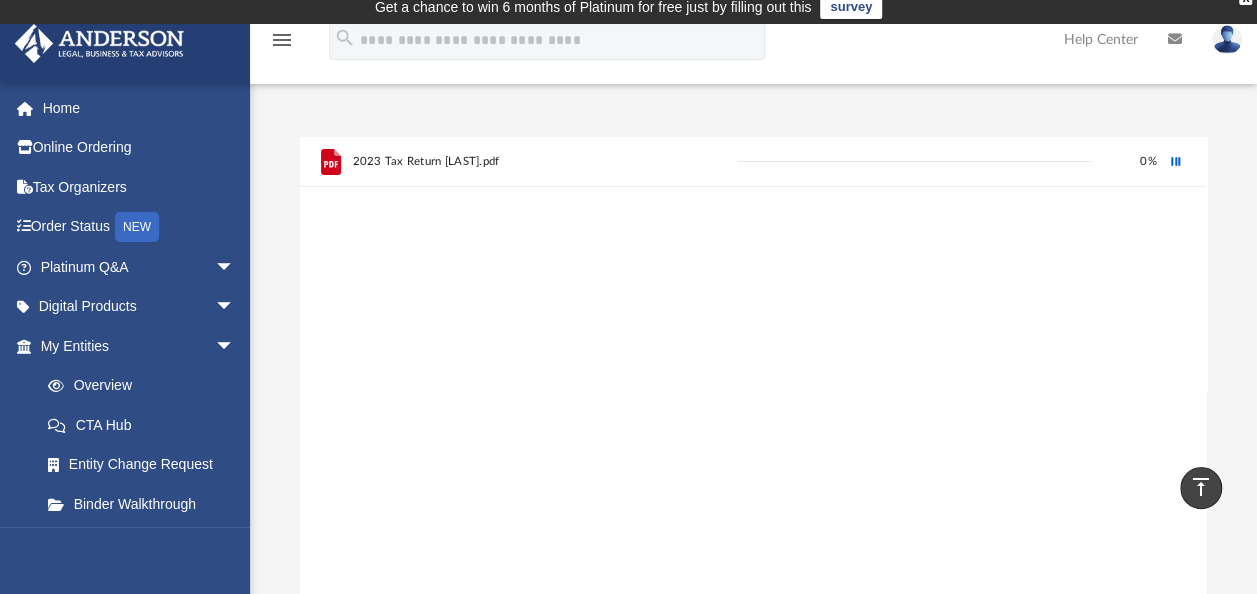 scroll, scrollTop: 0, scrollLeft: 0, axis: both 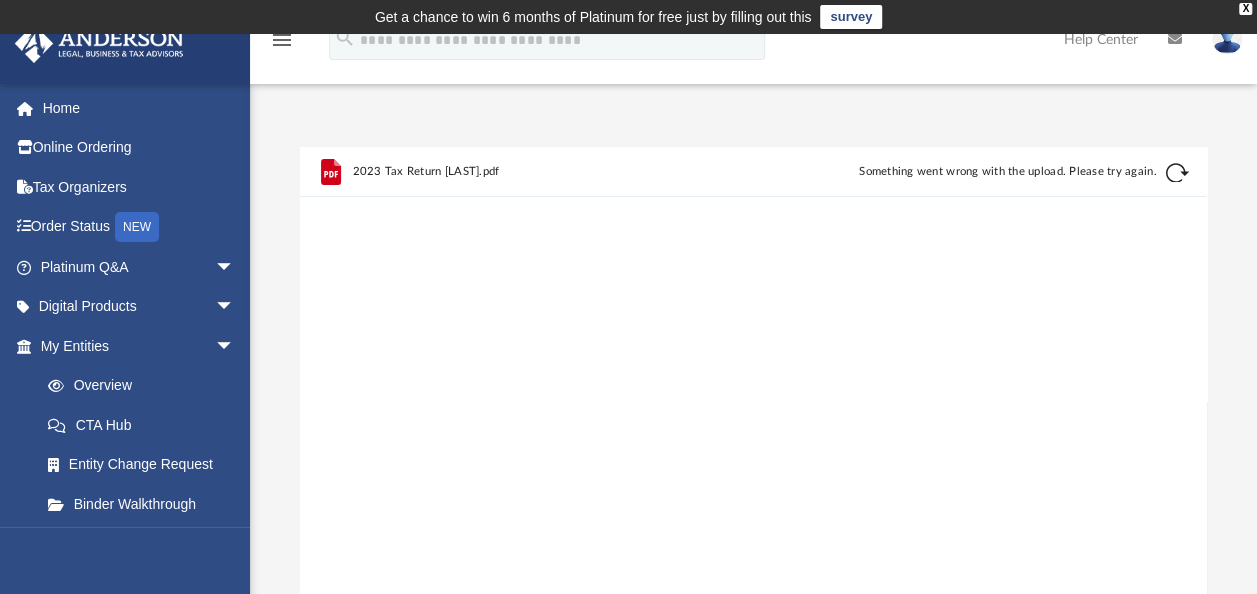 click at bounding box center (1178, 173) 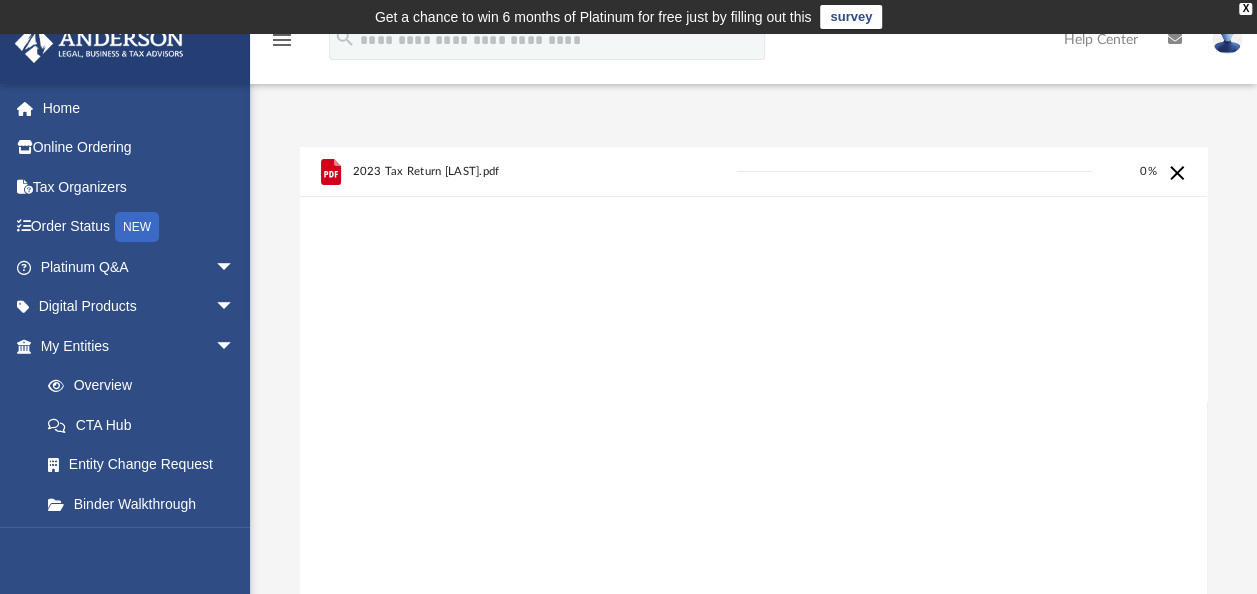 click at bounding box center (1176, 171) 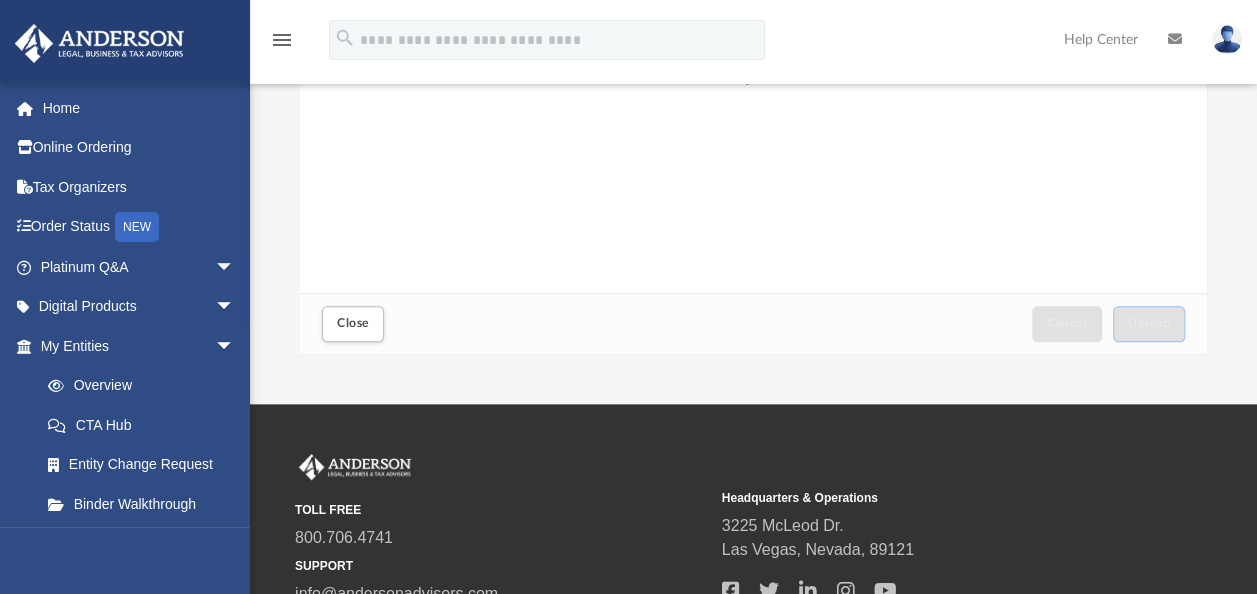 scroll, scrollTop: 360, scrollLeft: 0, axis: vertical 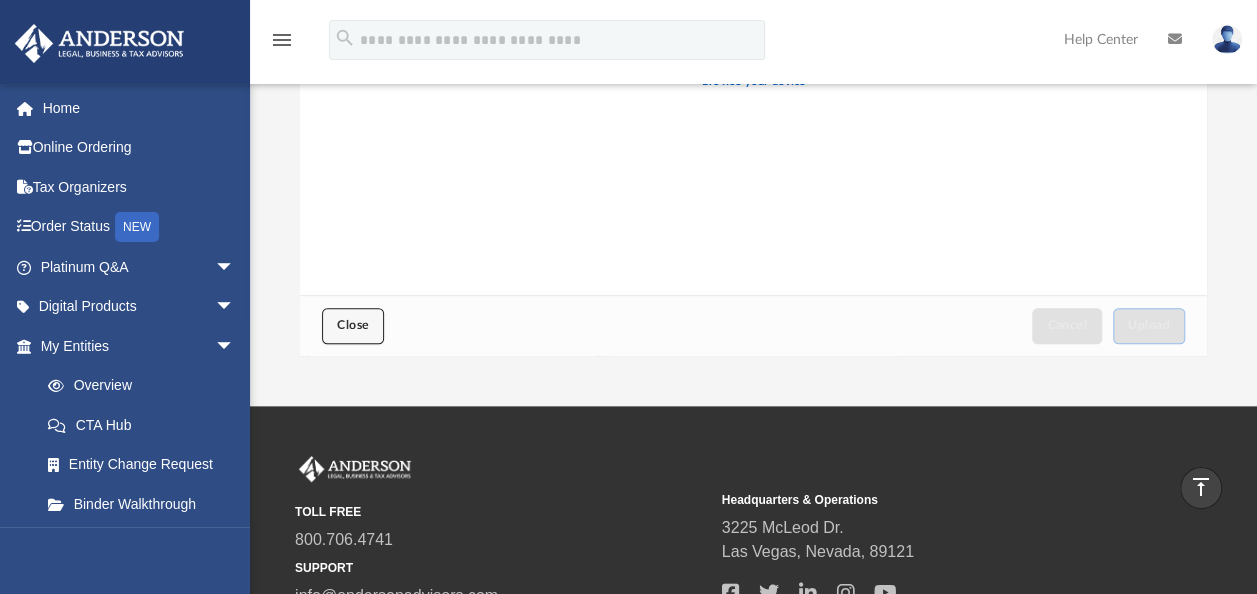 click on "Close" at bounding box center (353, 325) 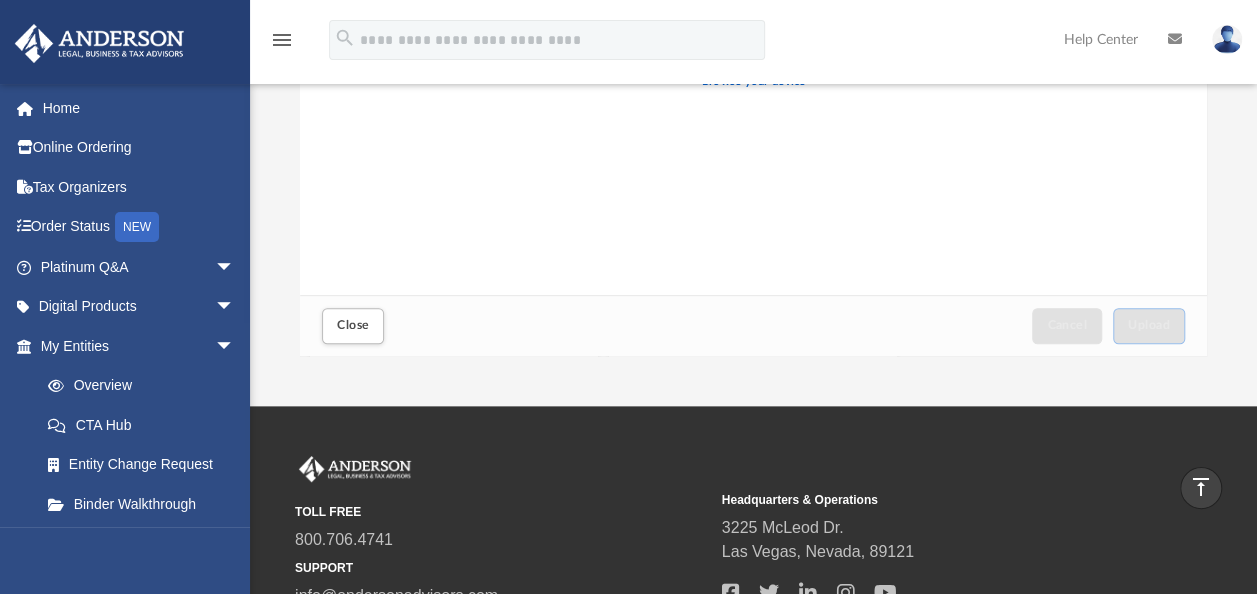 type on "*" 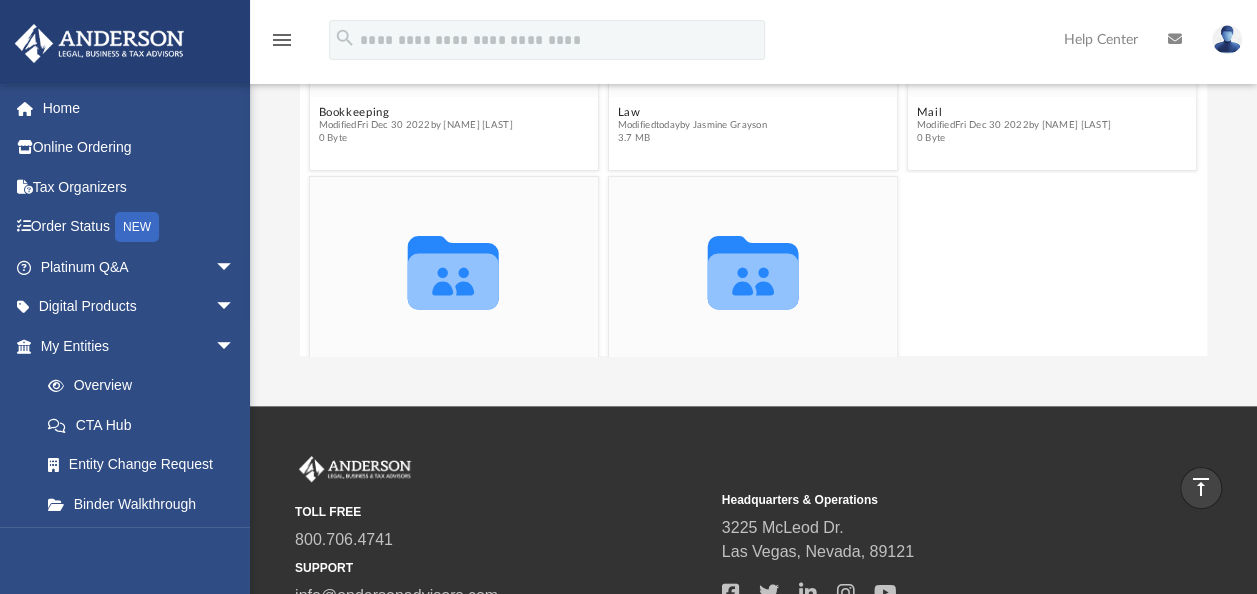 scroll, scrollTop: 0, scrollLeft: 0, axis: both 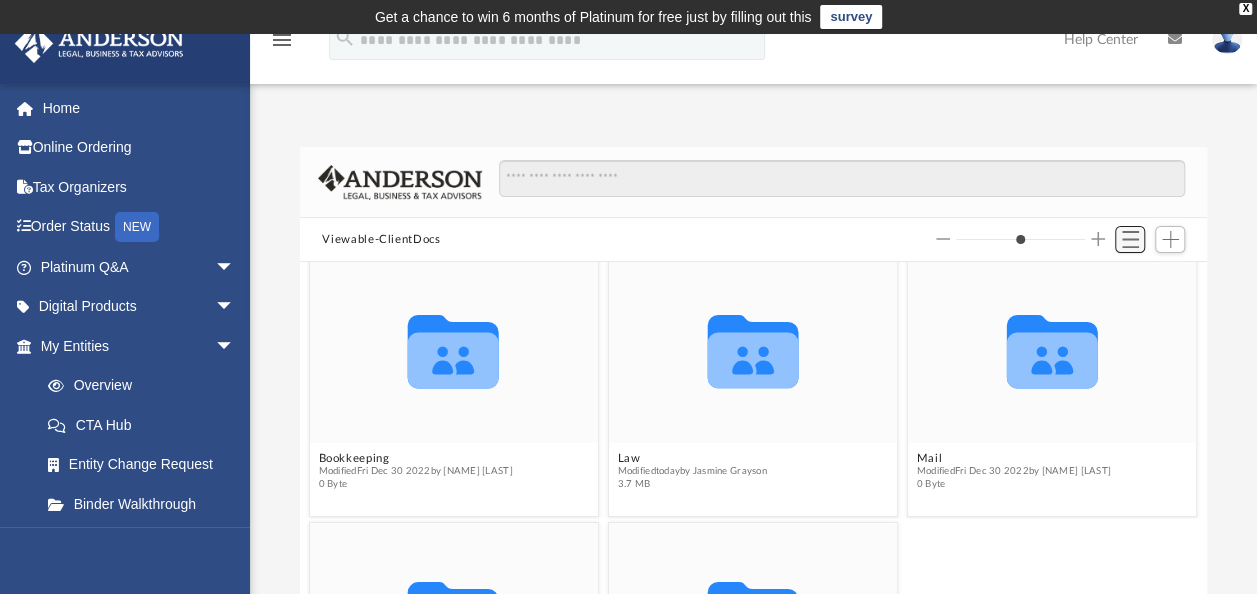 click at bounding box center [1130, 239] 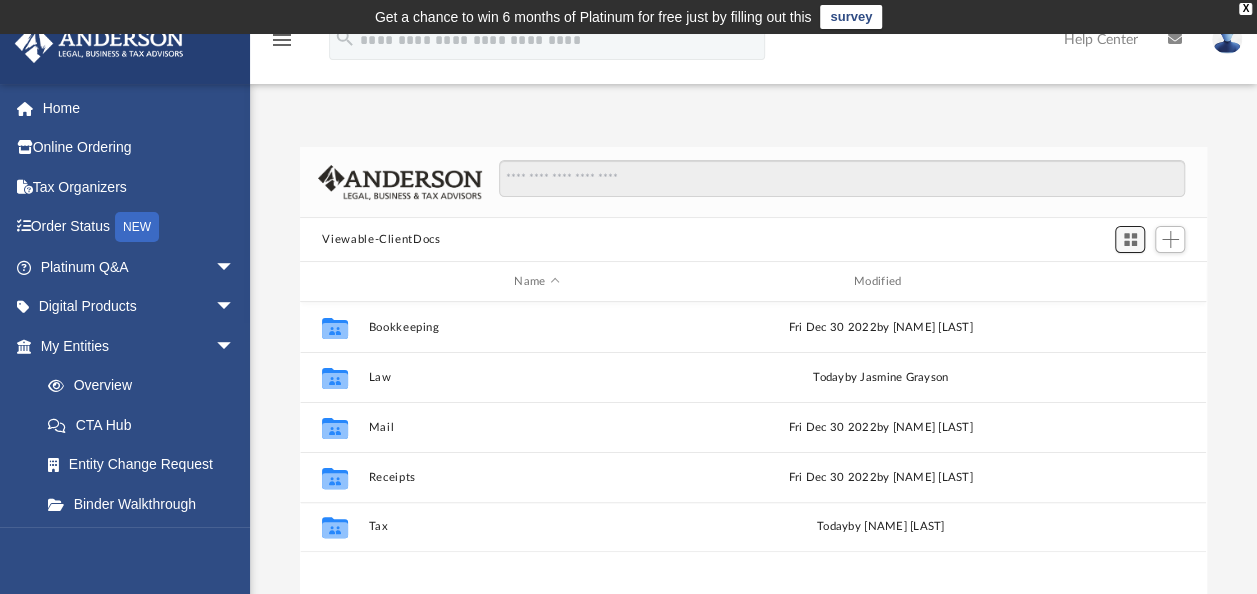 scroll, scrollTop: 16, scrollLeft: 16, axis: both 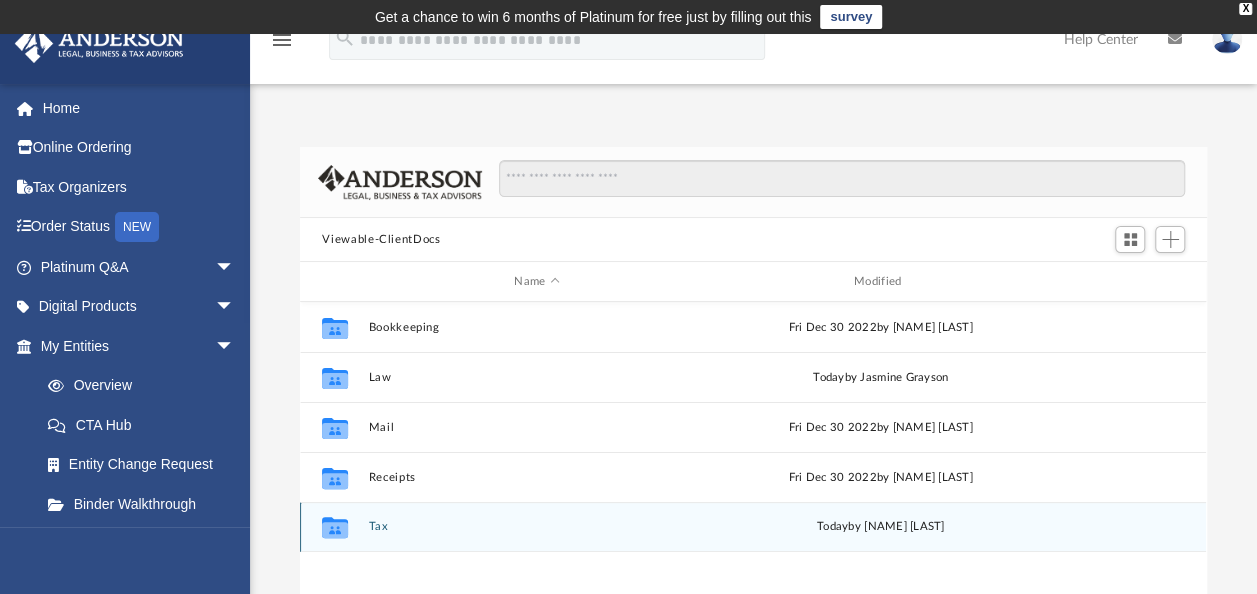 click 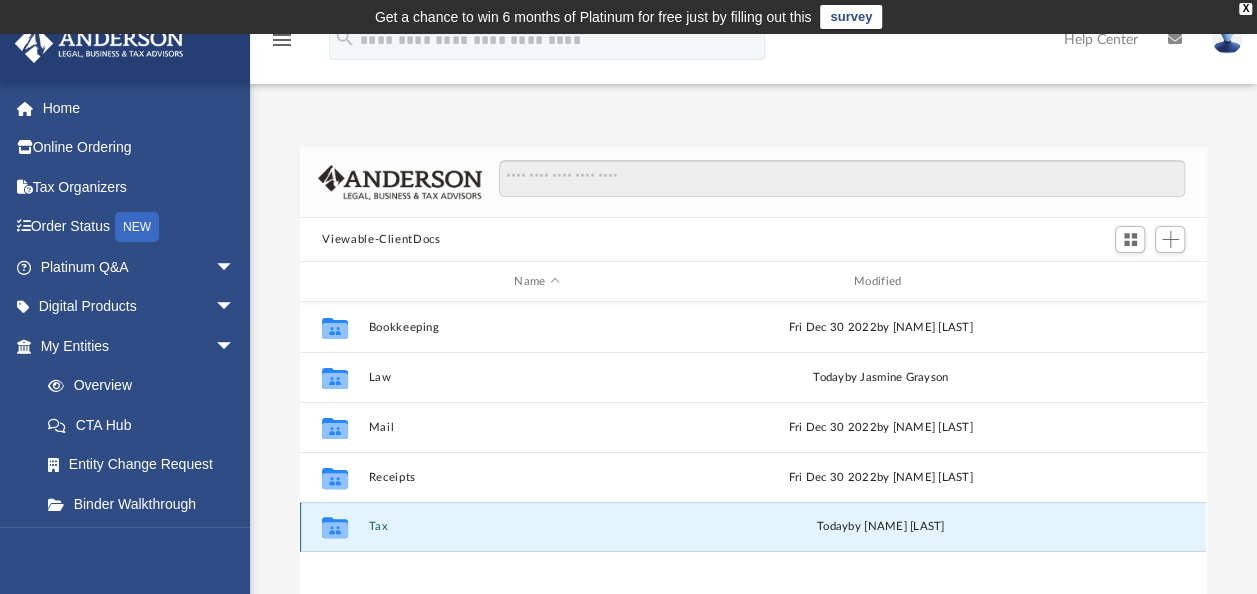 click on "Collaborated Folder Tax today  by Gus Moncada" at bounding box center [753, 527] 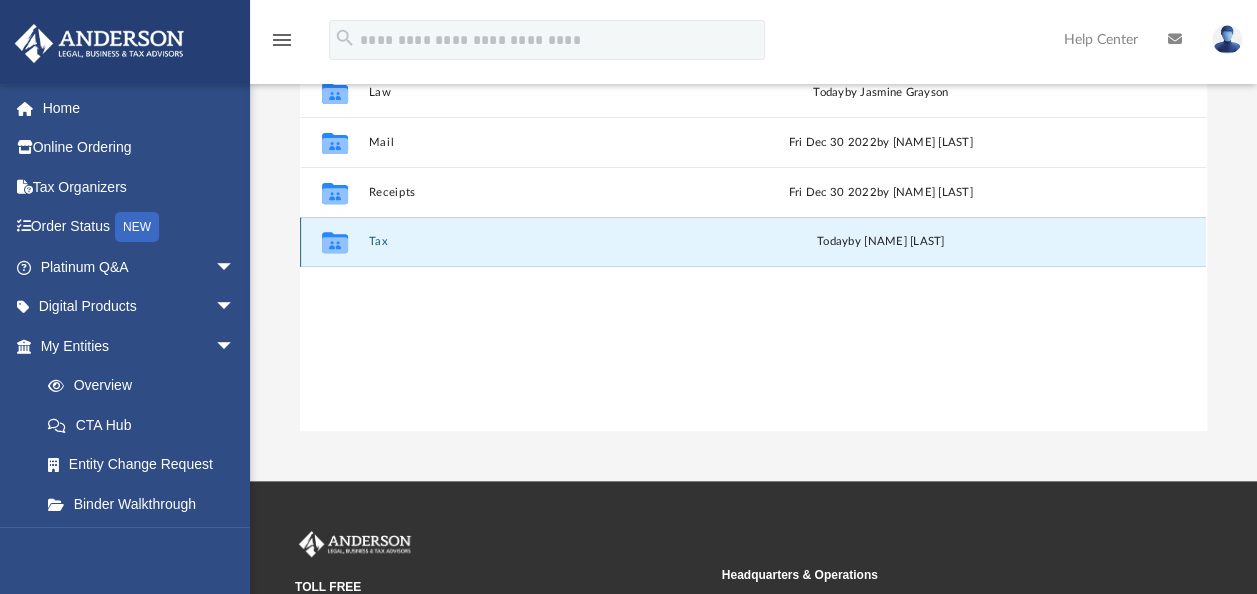 scroll, scrollTop: 289, scrollLeft: 0, axis: vertical 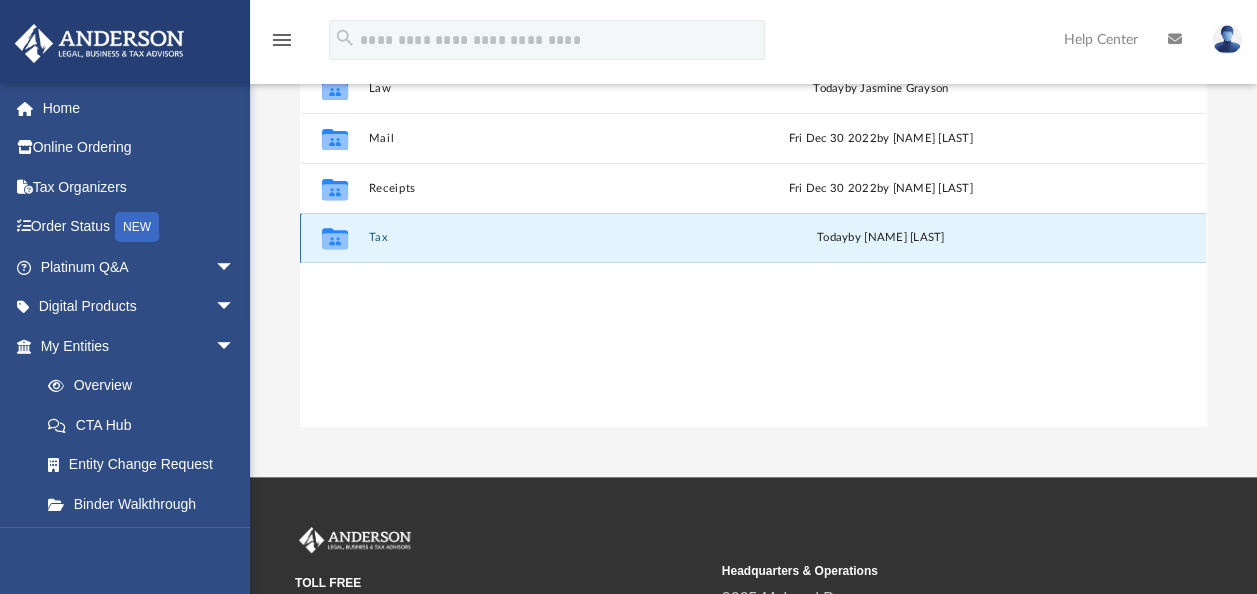 click on "Collaborated Folder" at bounding box center (335, 238) 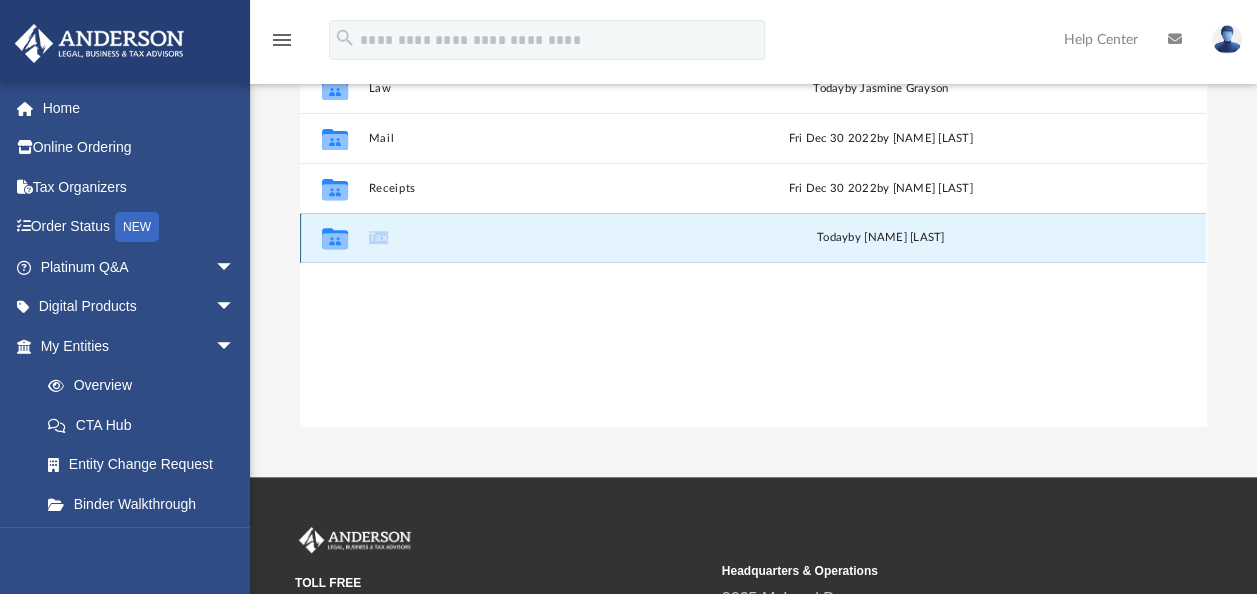 click on "Collaborated Folder" at bounding box center (335, 238) 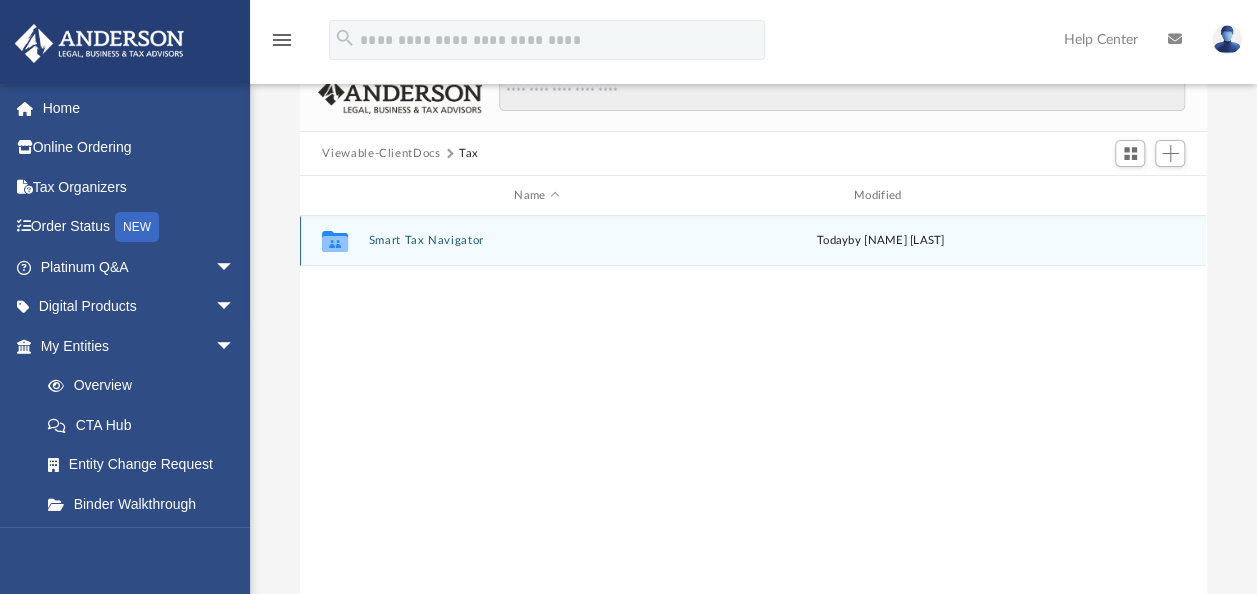 scroll, scrollTop: 71, scrollLeft: 0, axis: vertical 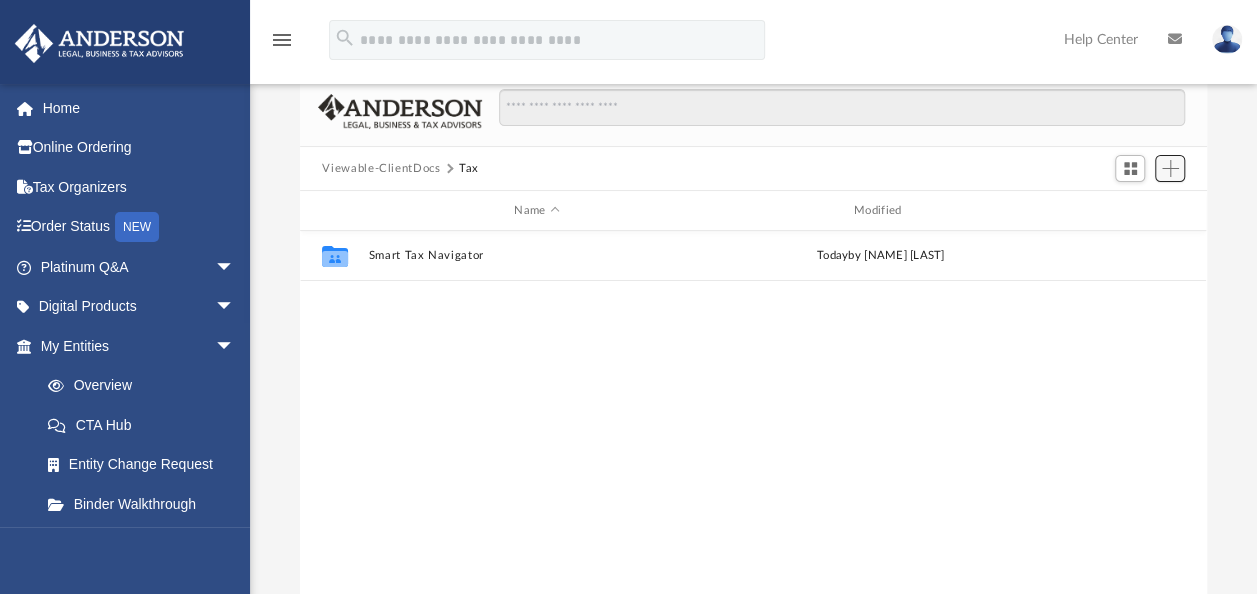 click at bounding box center (1170, 168) 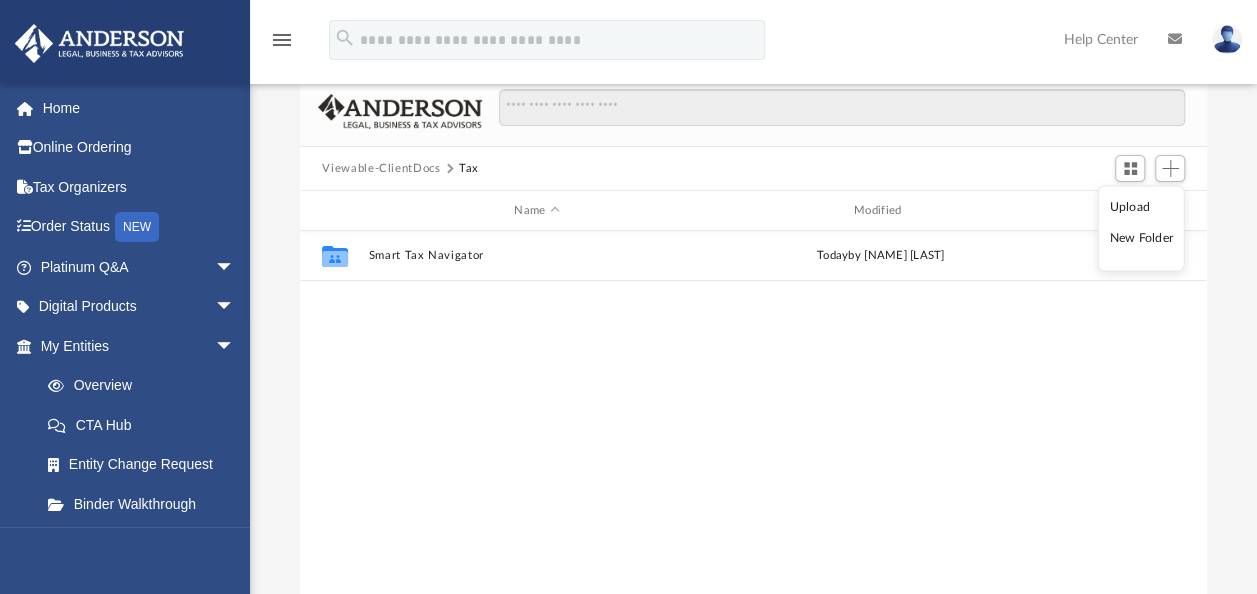 click on "Upload" at bounding box center (1141, 207) 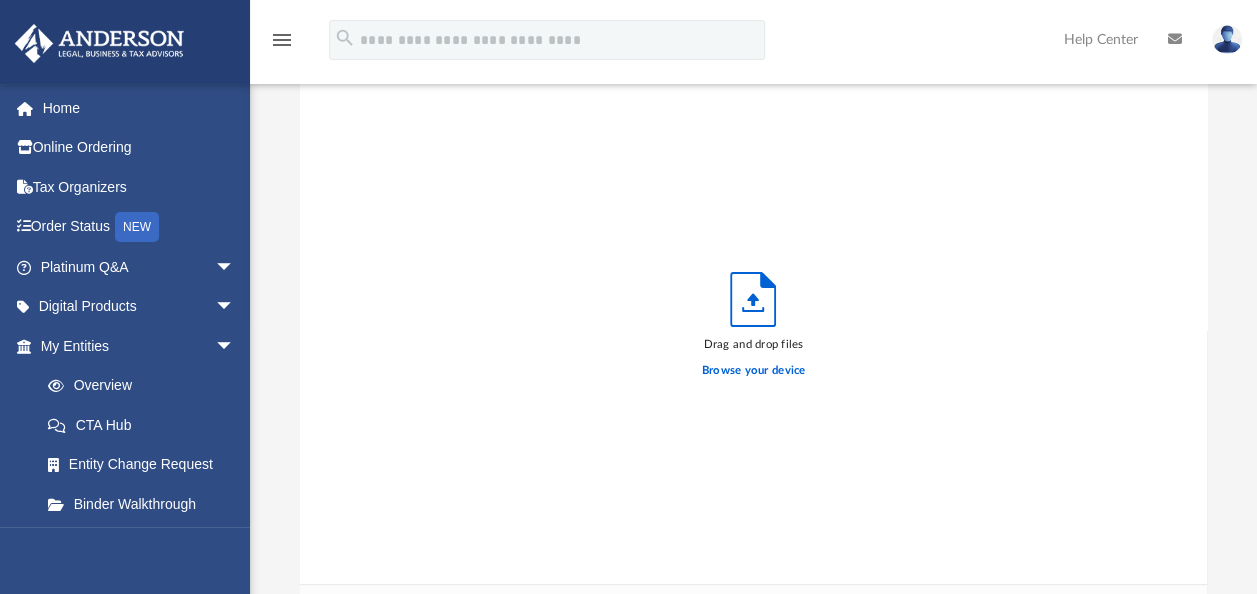 scroll, scrollTop: 17, scrollLeft: 16, axis: both 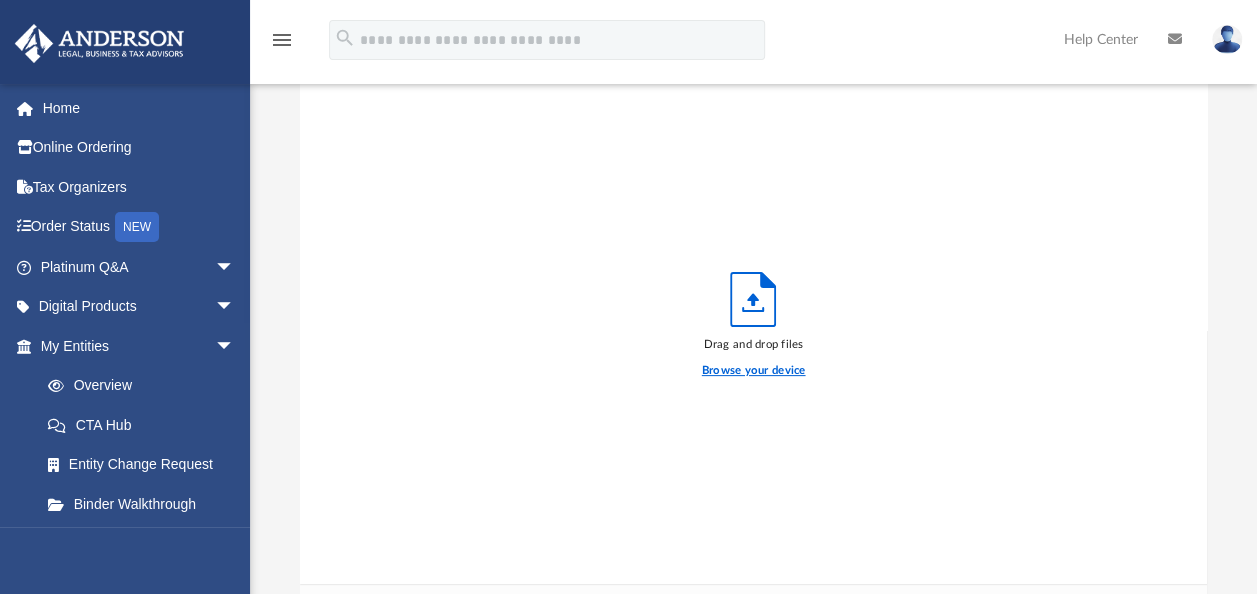 click on "Browse your device" at bounding box center (754, 371) 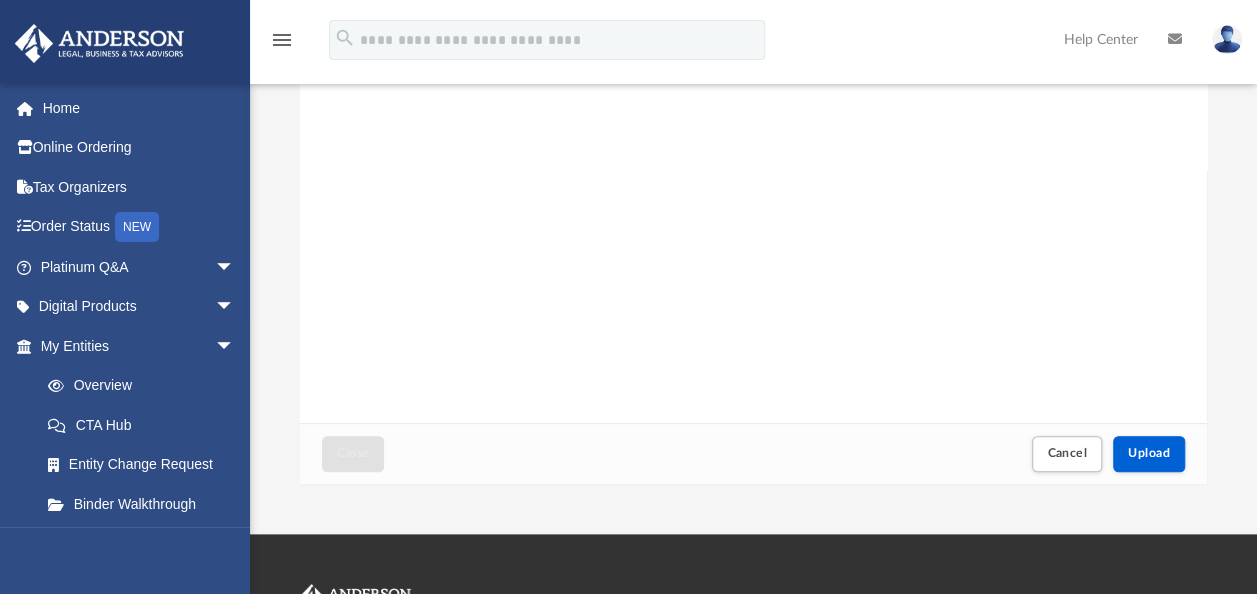 scroll, scrollTop: 234, scrollLeft: 0, axis: vertical 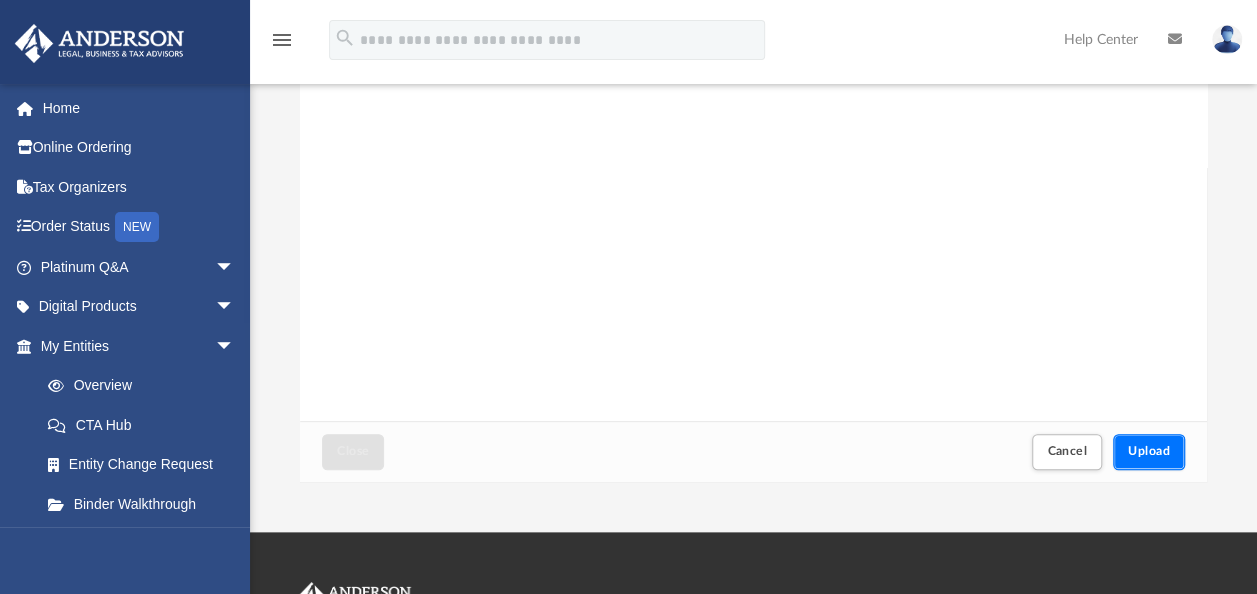 click on "Upload" at bounding box center [1149, 451] 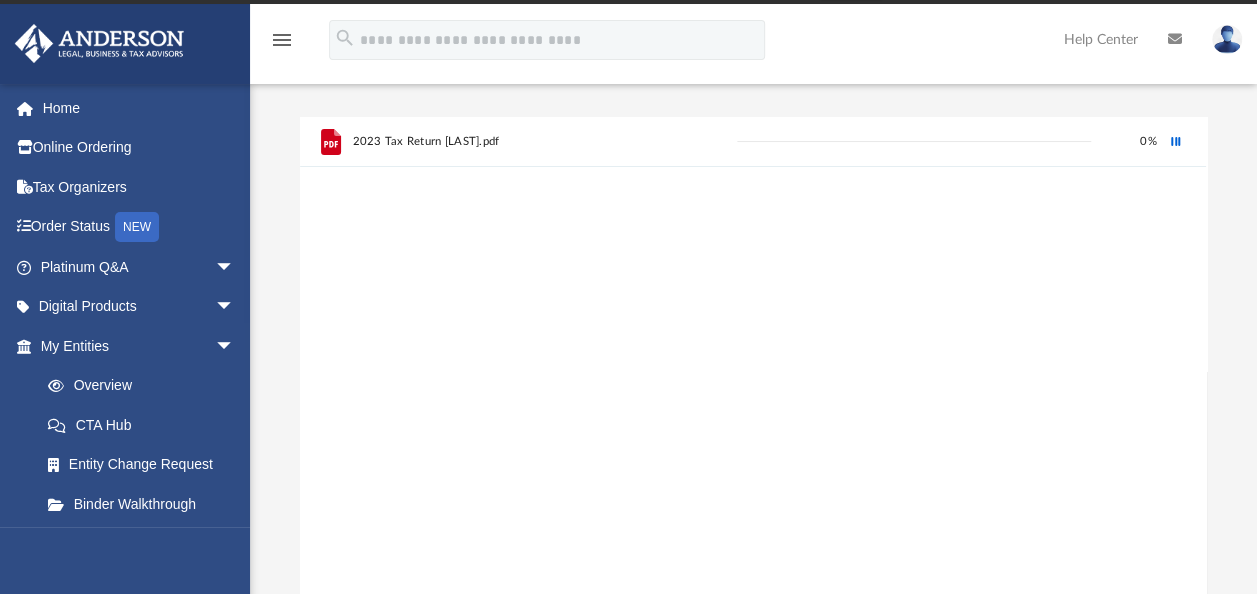 scroll, scrollTop: 26, scrollLeft: 0, axis: vertical 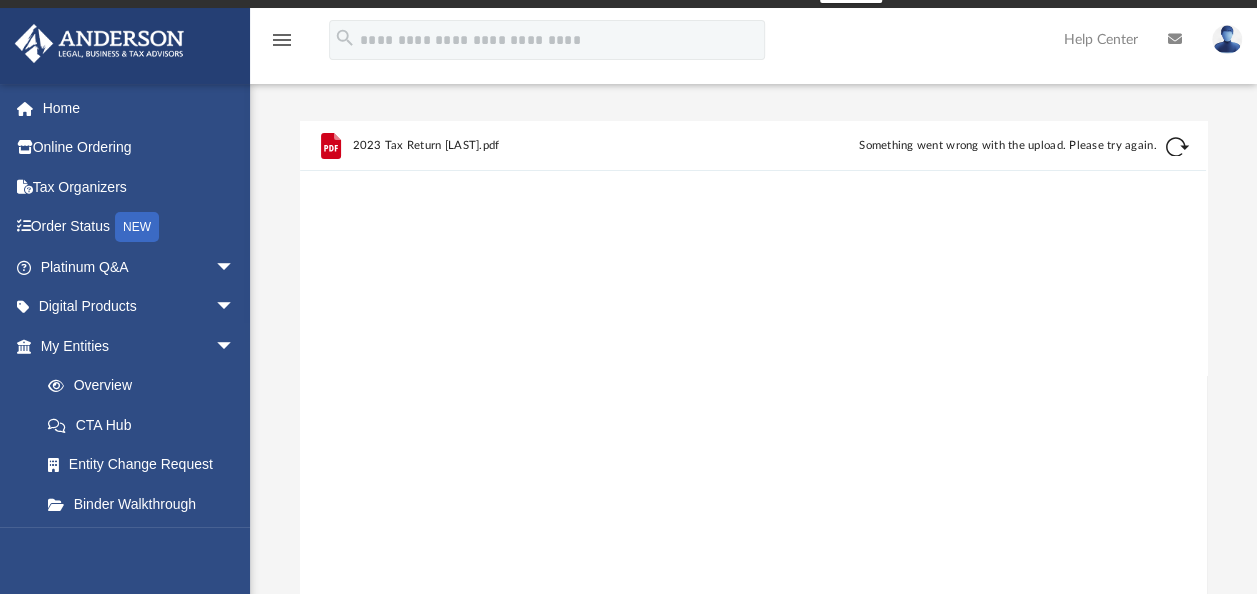 click at bounding box center (1178, 147) 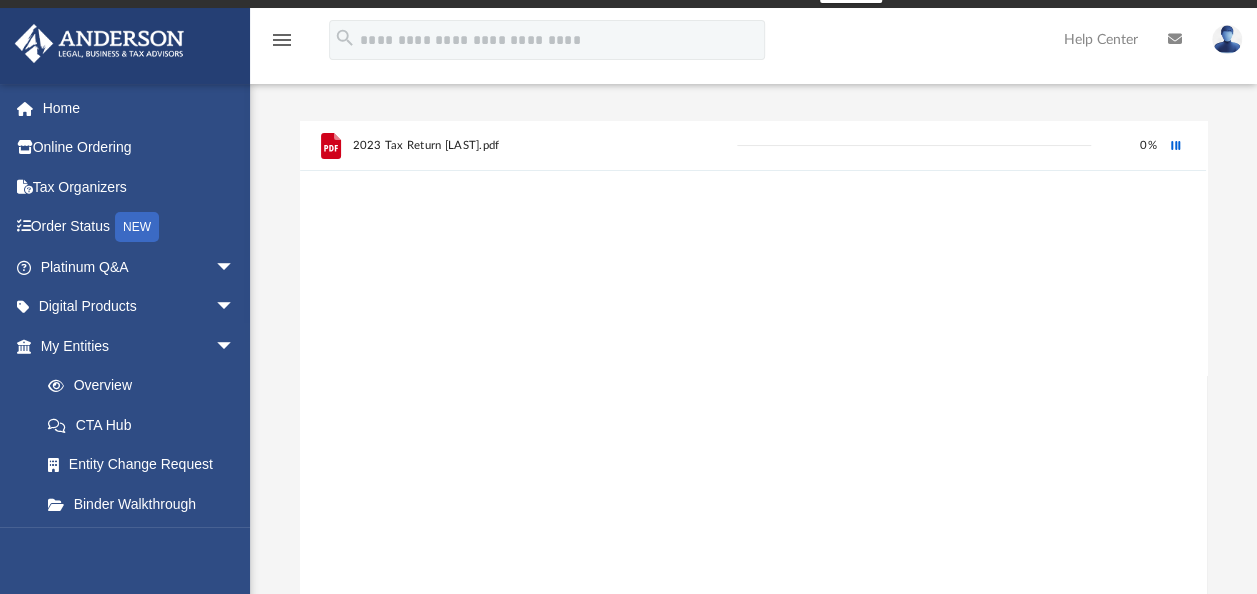 click on "2023 Tax Return Moncada.pdf" at bounding box center [426, 145] 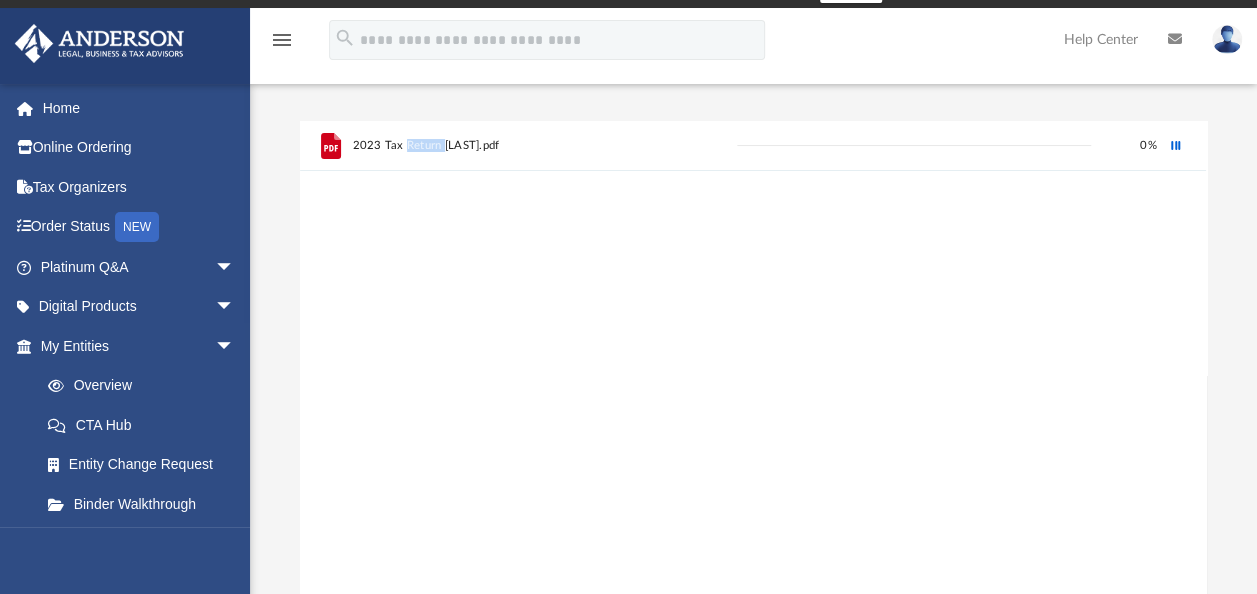 click on "2023 Tax Return Moncada.pdf" at bounding box center [426, 145] 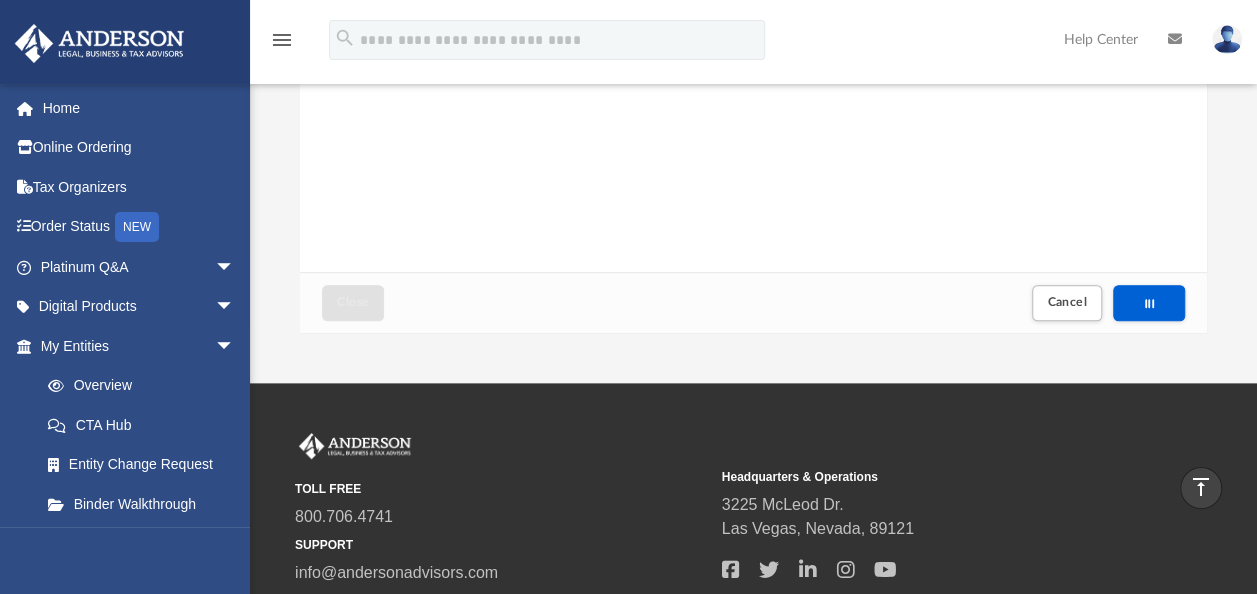 scroll, scrollTop: 253, scrollLeft: 0, axis: vertical 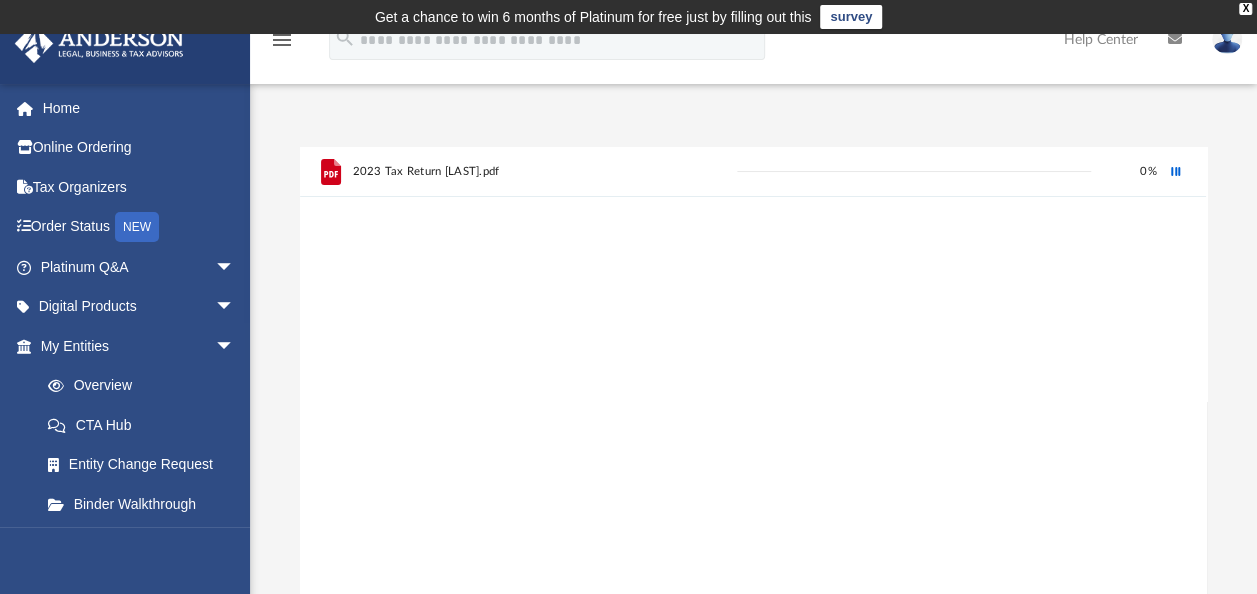click on "2023 Tax Return Moncada.pdf 0 %" at bounding box center (753, 401) 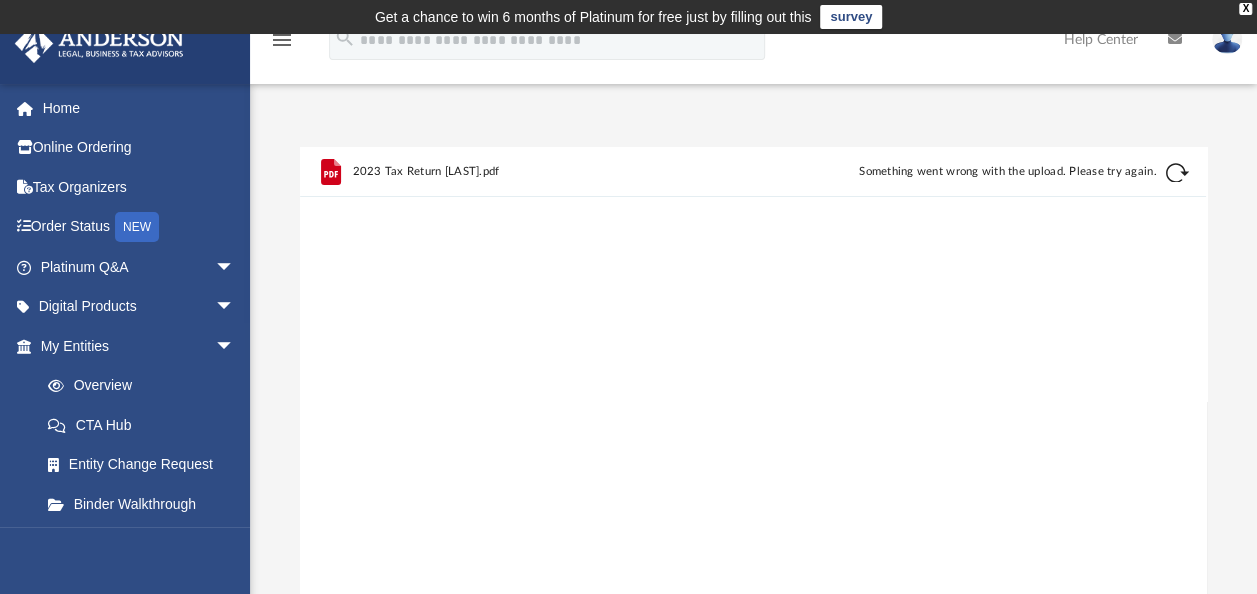 click on "2023 Tax Return Moncada.pdf" at bounding box center [541, 172] 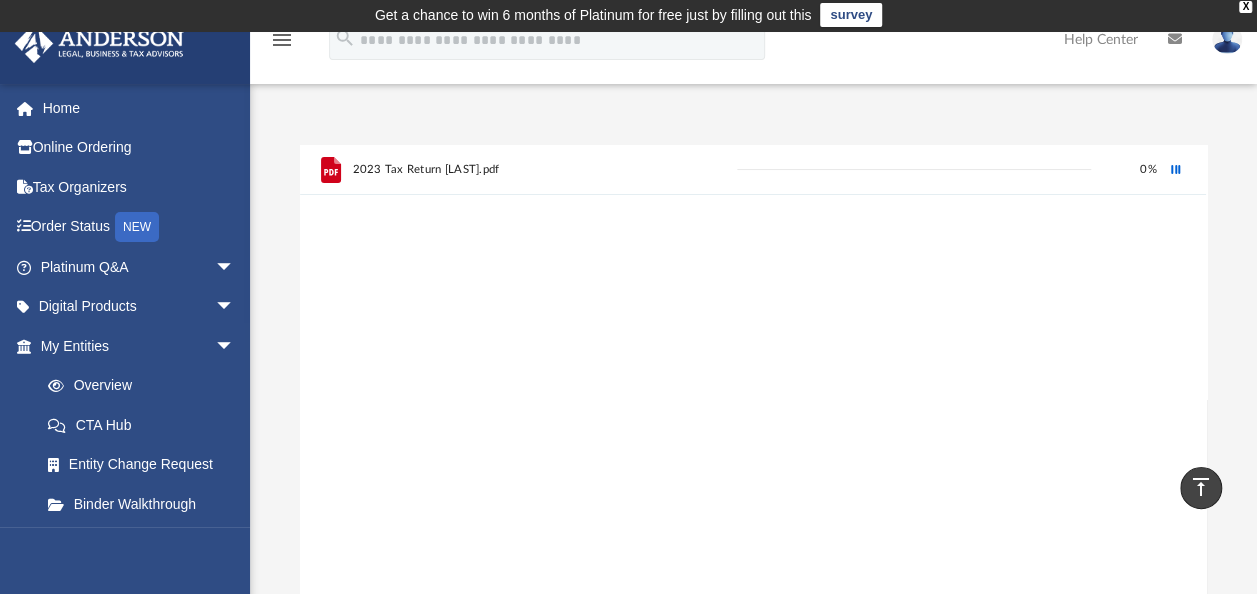 scroll, scrollTop: 0, scrollLeft: 0, axis: both 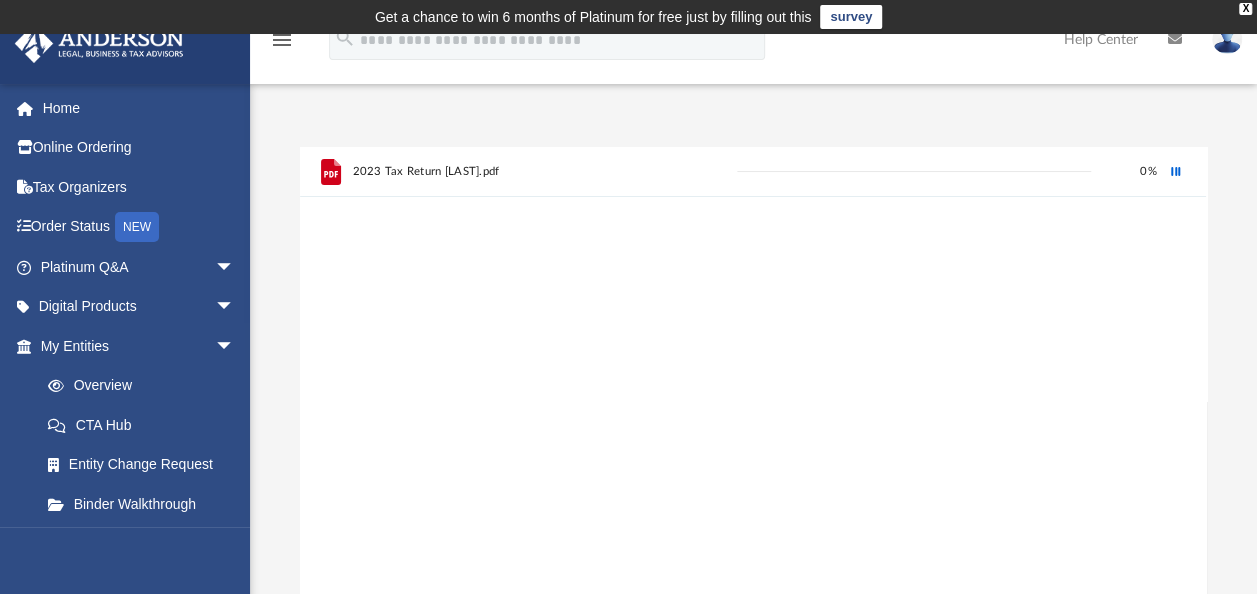 click on "2023 Tax Return Moncada.pdf 0 %" at bounding box center [753, 401] 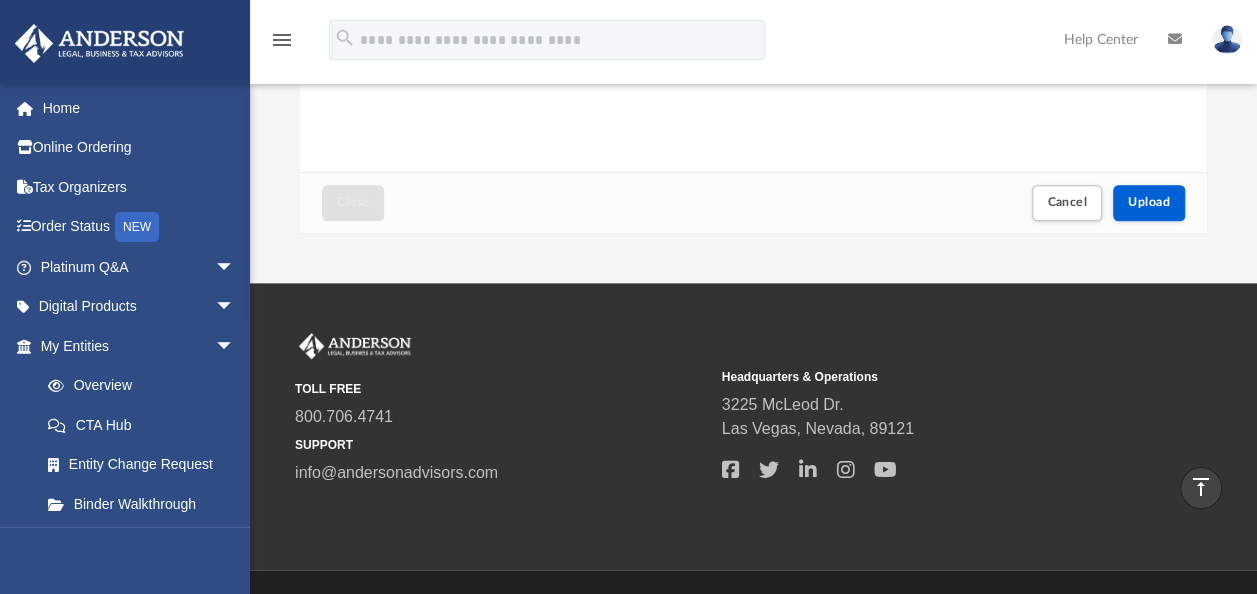 scroll, scrollTop: 461, scrollLeft: 0, axis: vertical 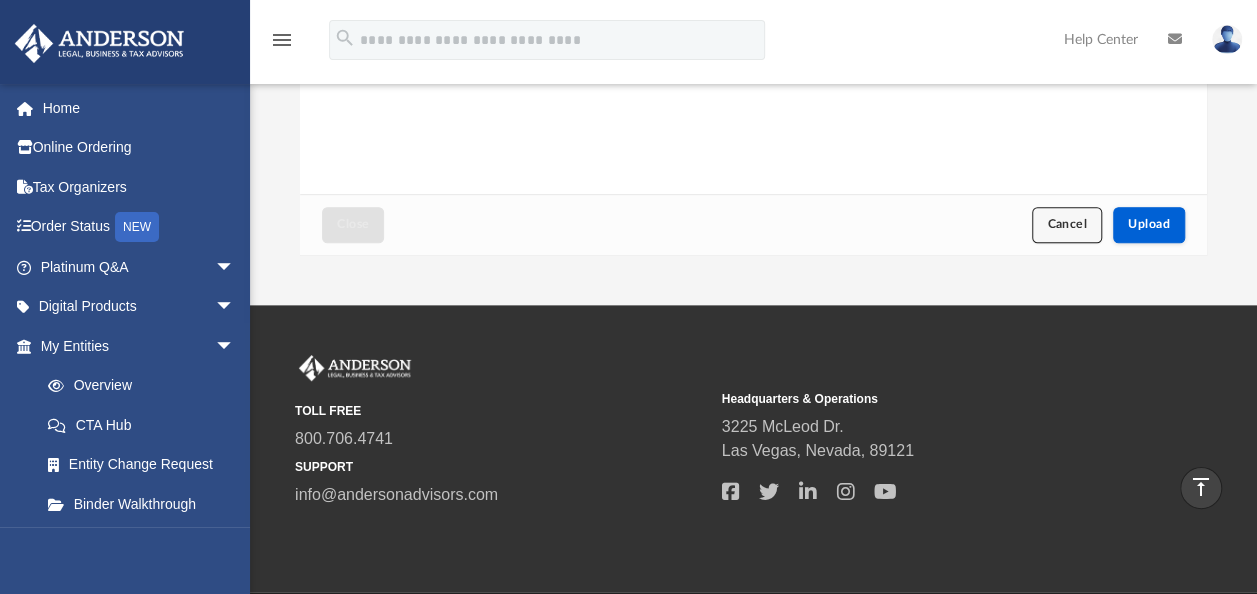 click on "Cancel" at bounding box center (1067, 224) 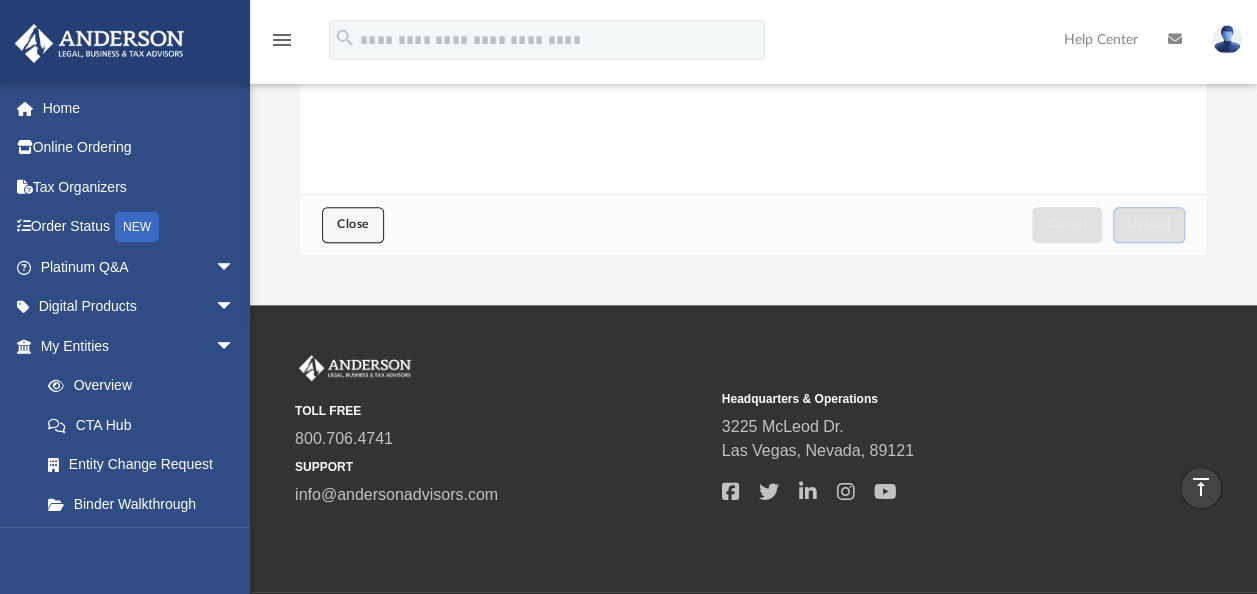 click on "Close" at bounding box center (353, 224) 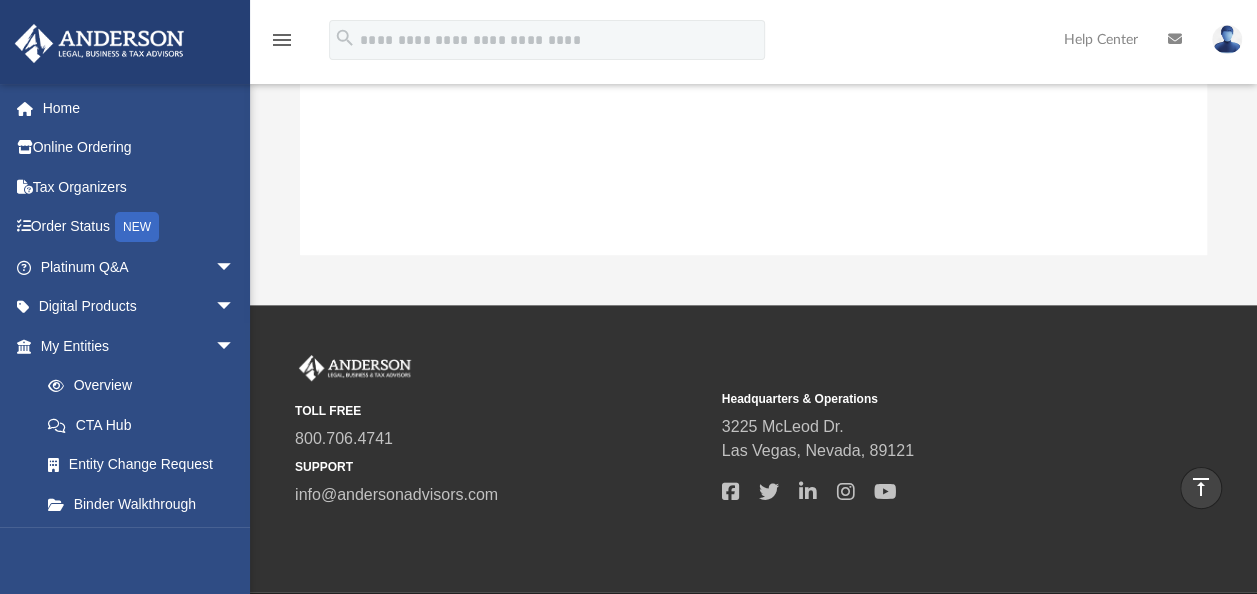 scroll, scrollTop: 0, scrollLeft: 0, axis: both 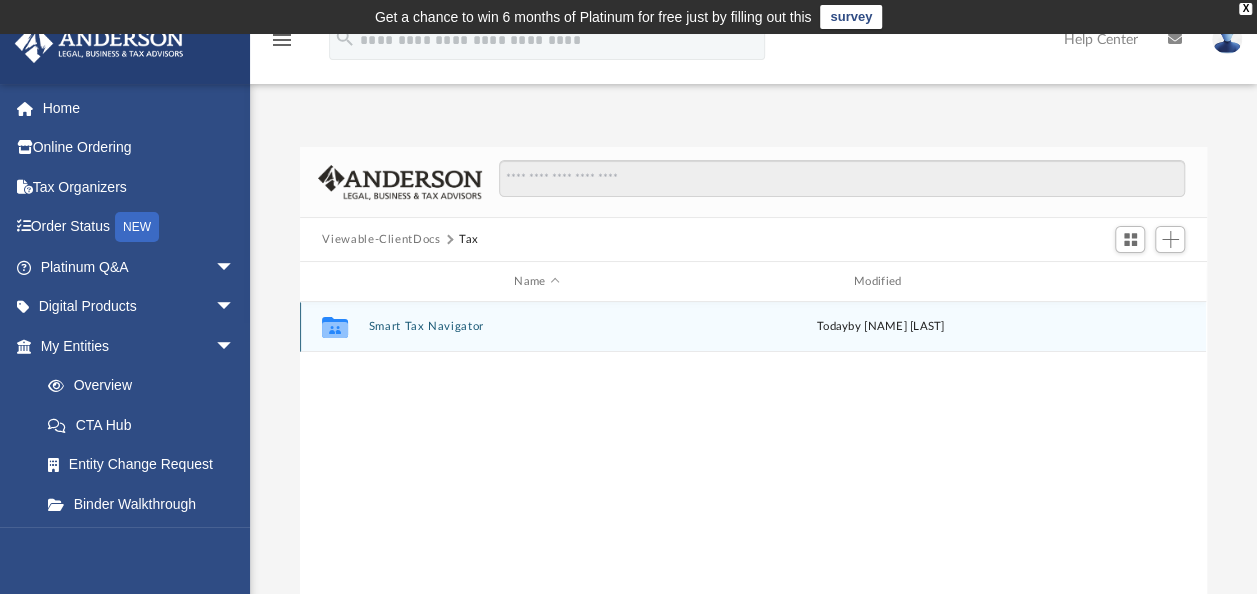 click on "Smart Tax Navigator" at bounding box center (537, 326) 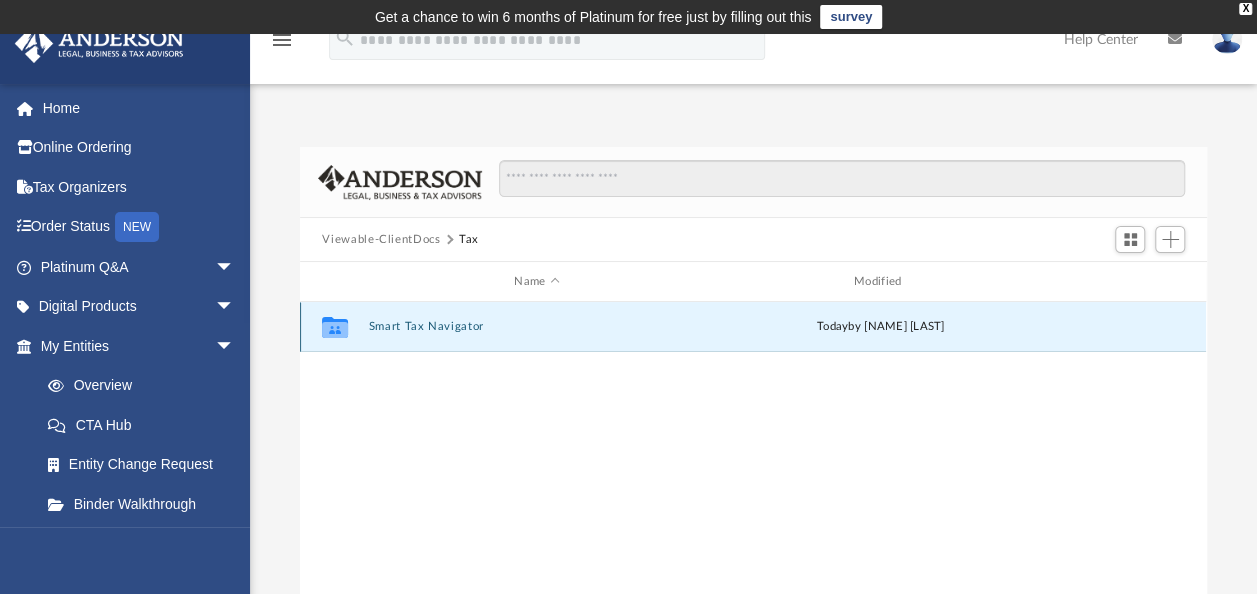 click on "Smart Tax Navigator" at bounding box center (537, 326) 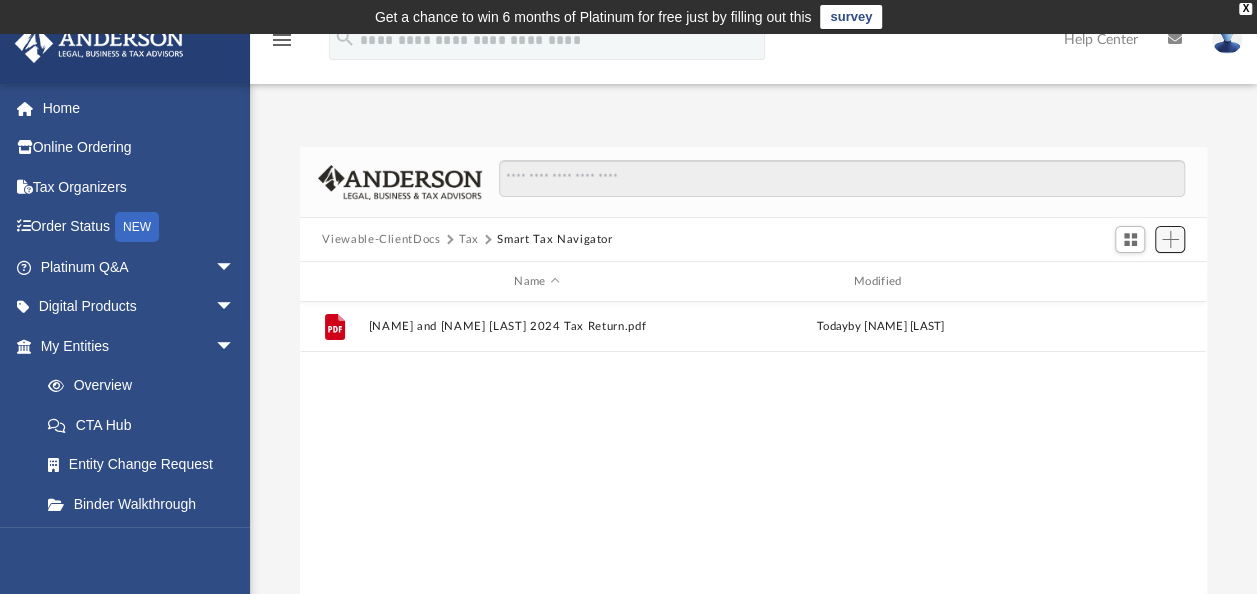 click at bounding box center [1170, 239] 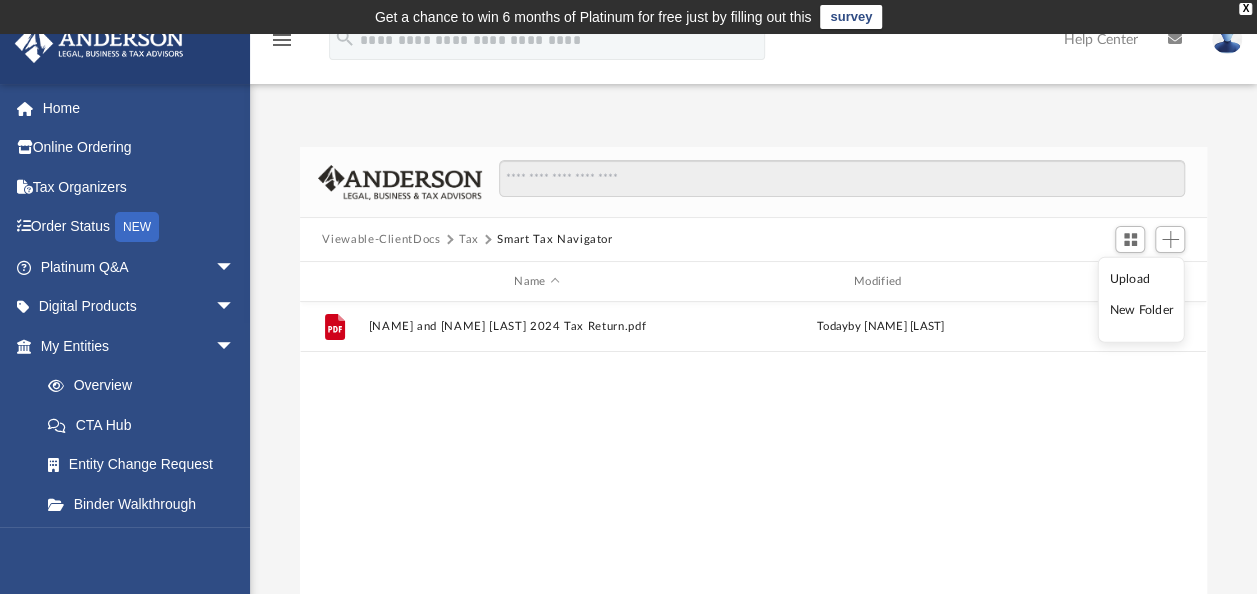 click on "Upload" at bounding box center (1141, 279) 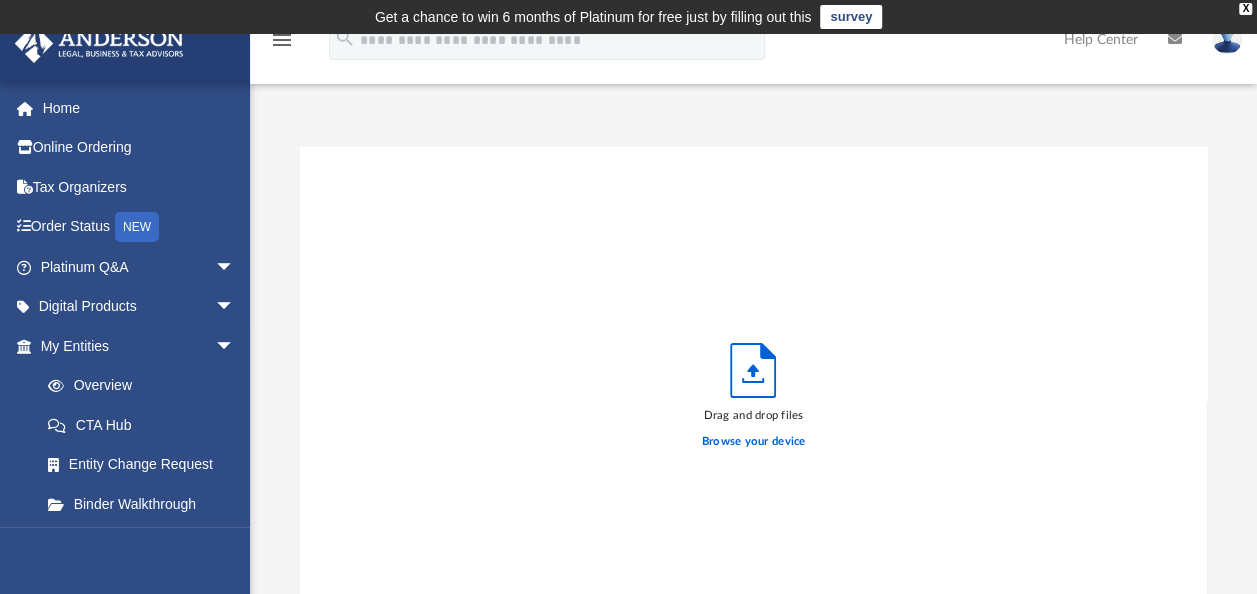 scroll, scrollTop: 17, scrollLeft: 16, axis: both 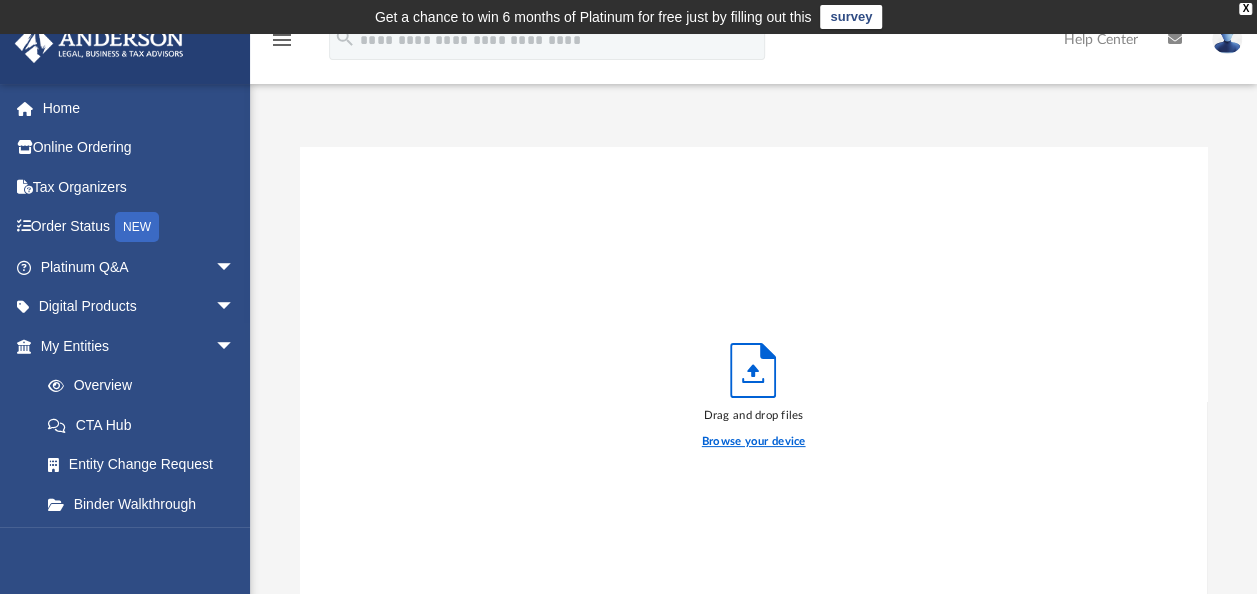 click on "Browse your device" at bounding box center [754, 442] 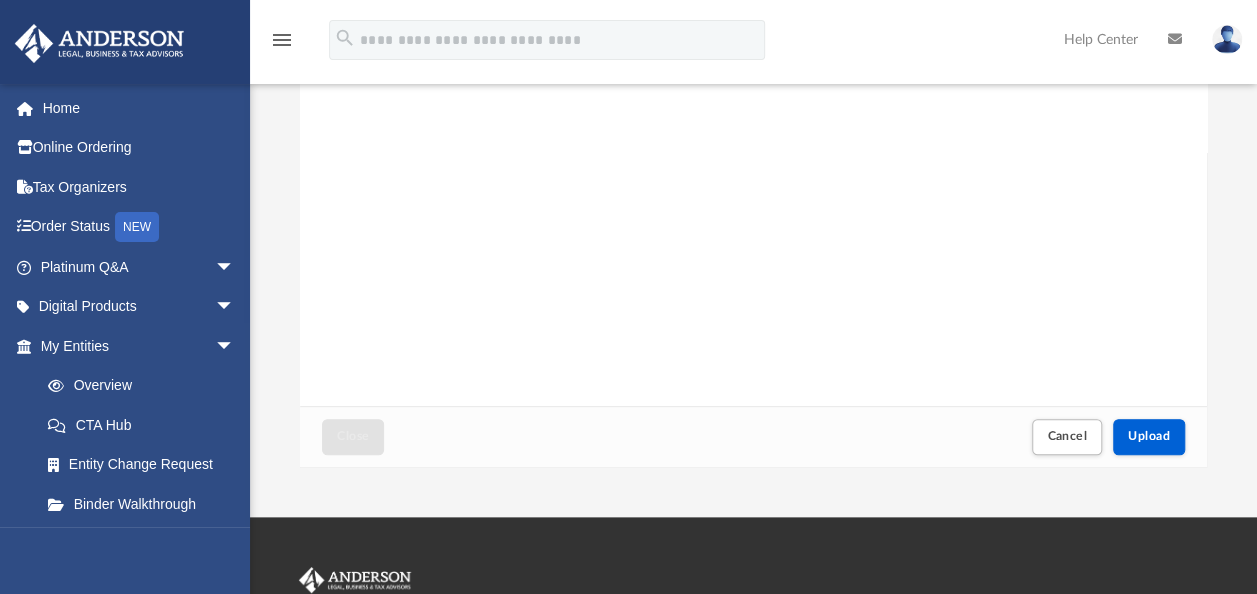 scroll, scrollTop: 270, scrollLeft: 0, axis: vertical 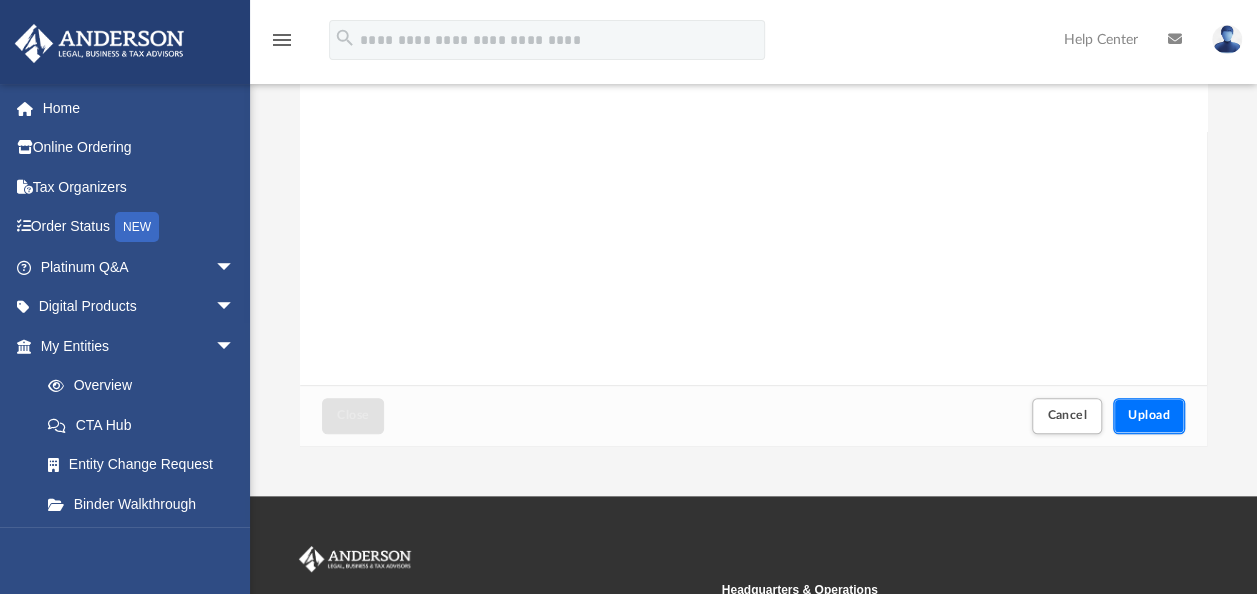 click on "Upload" at bounding box center (1149, 415) 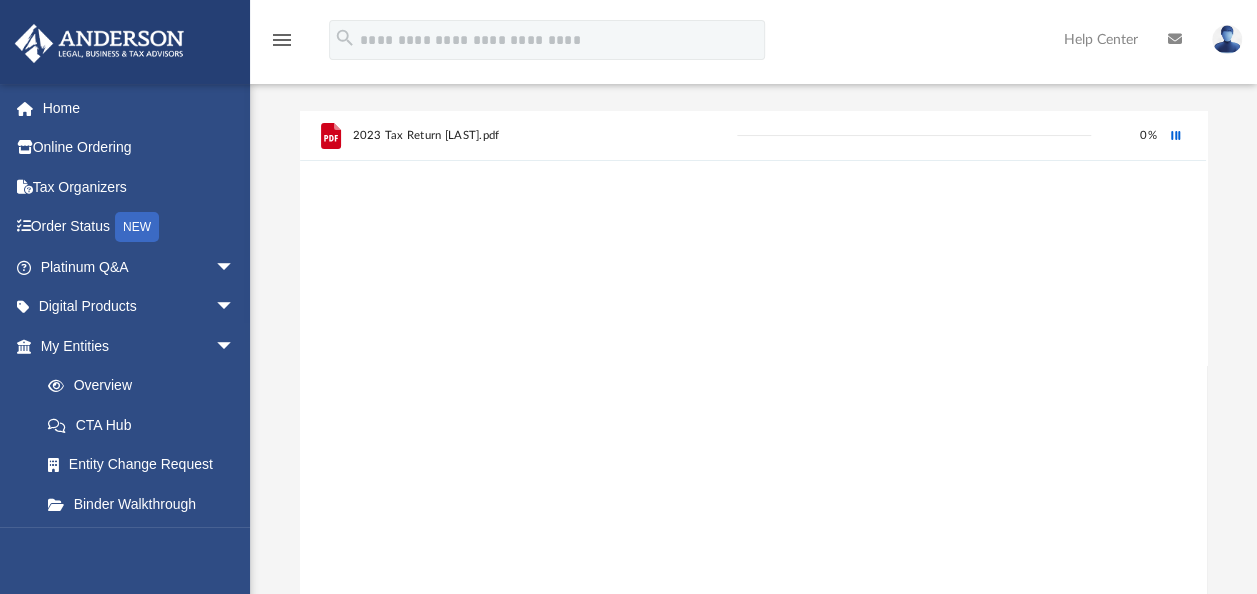 scroll, scrollTop: 0, scrollLeft: 0, axis: both 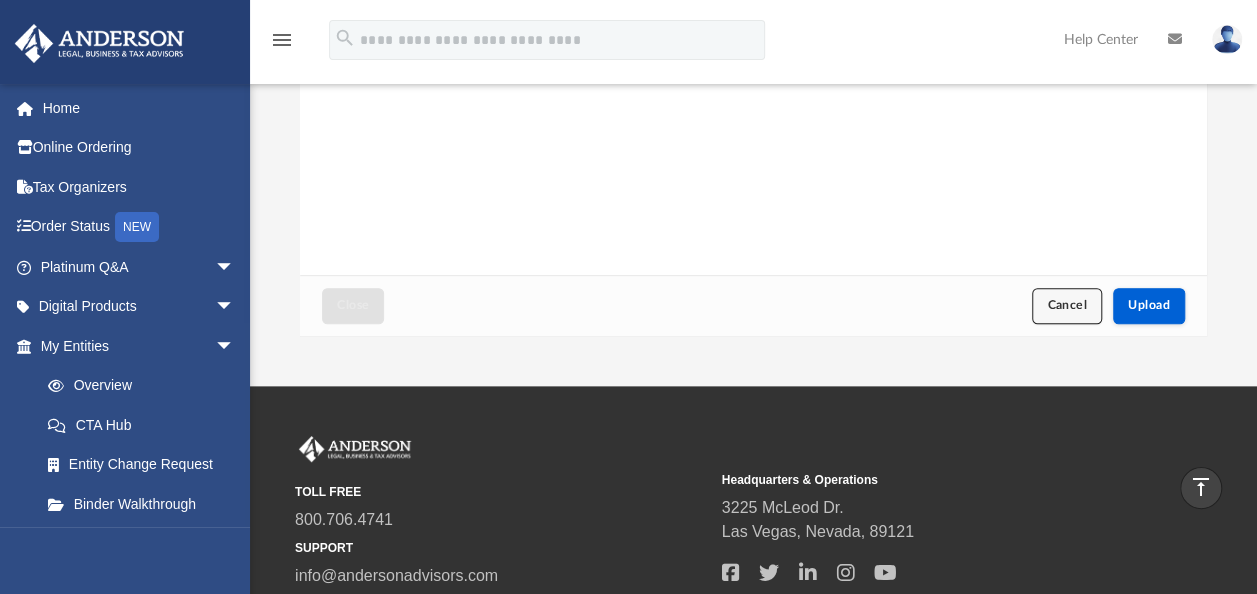 click on "Cancel" at bounding box center (1067, 305) 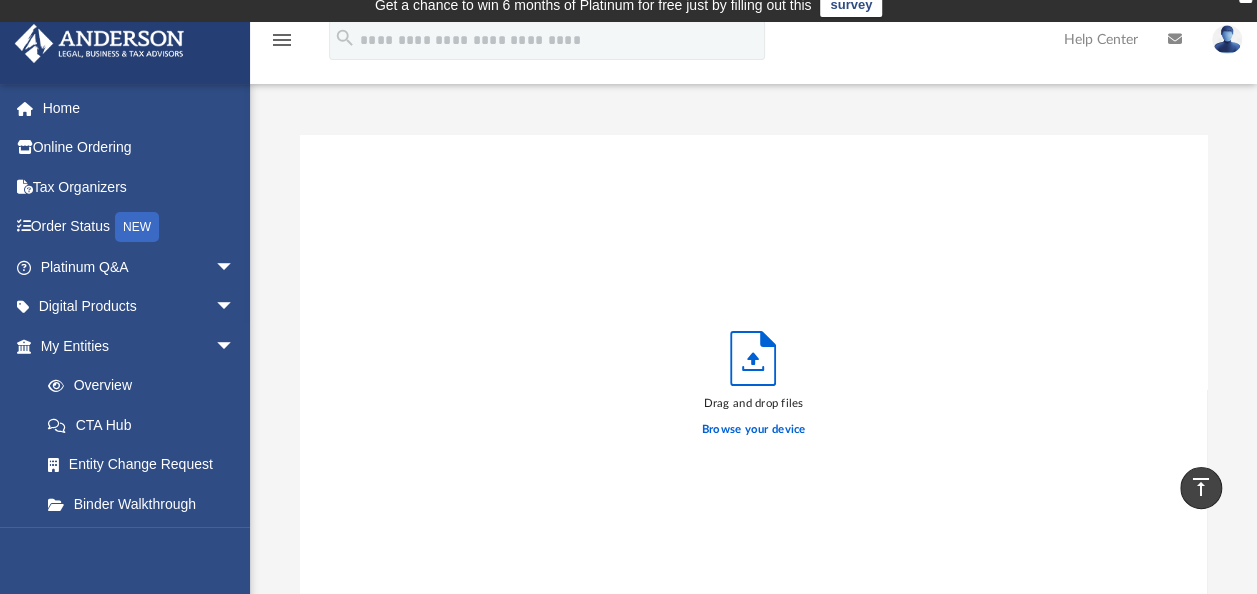 scroll, scrollTop: 0, scrollLeft: 0, axis: both 